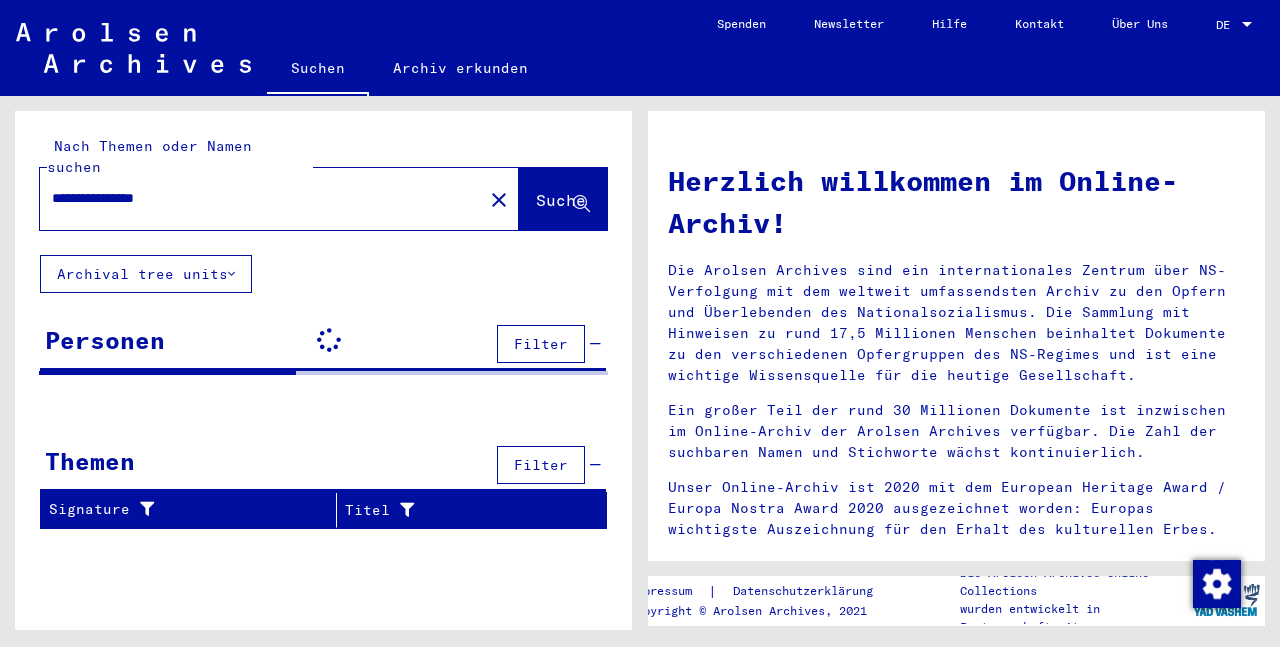 scroll, scrollTop: 0, scrollLeft: 0, axis: both 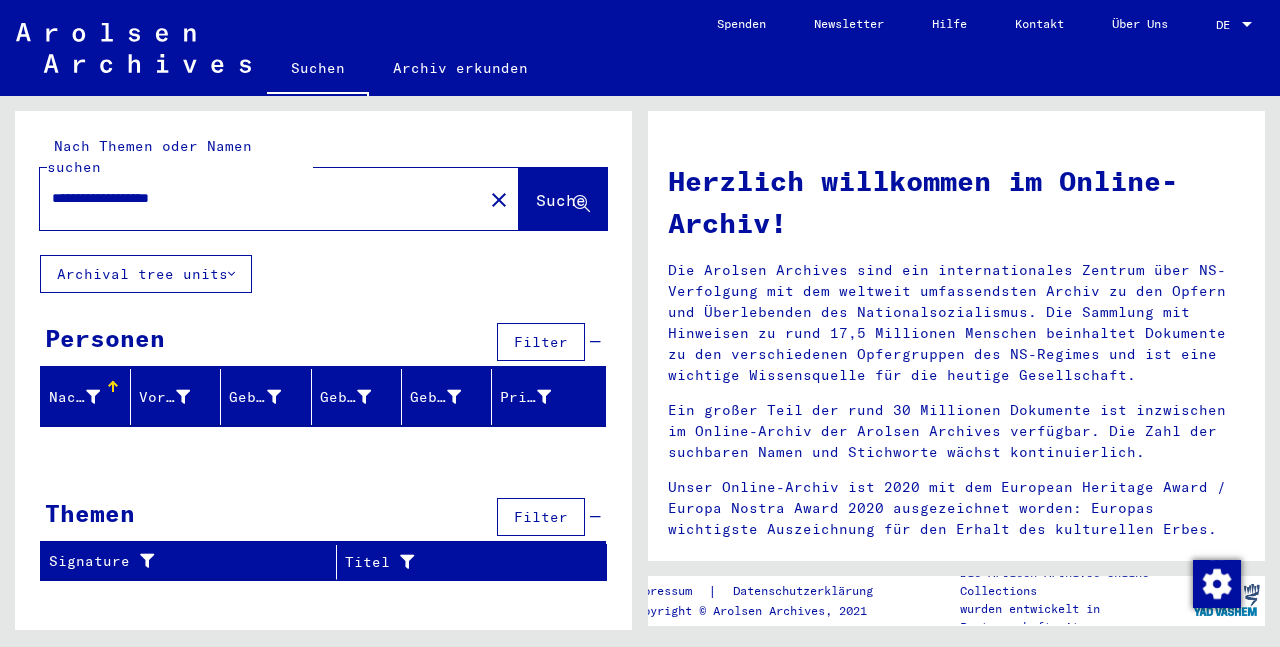click on "Suche" 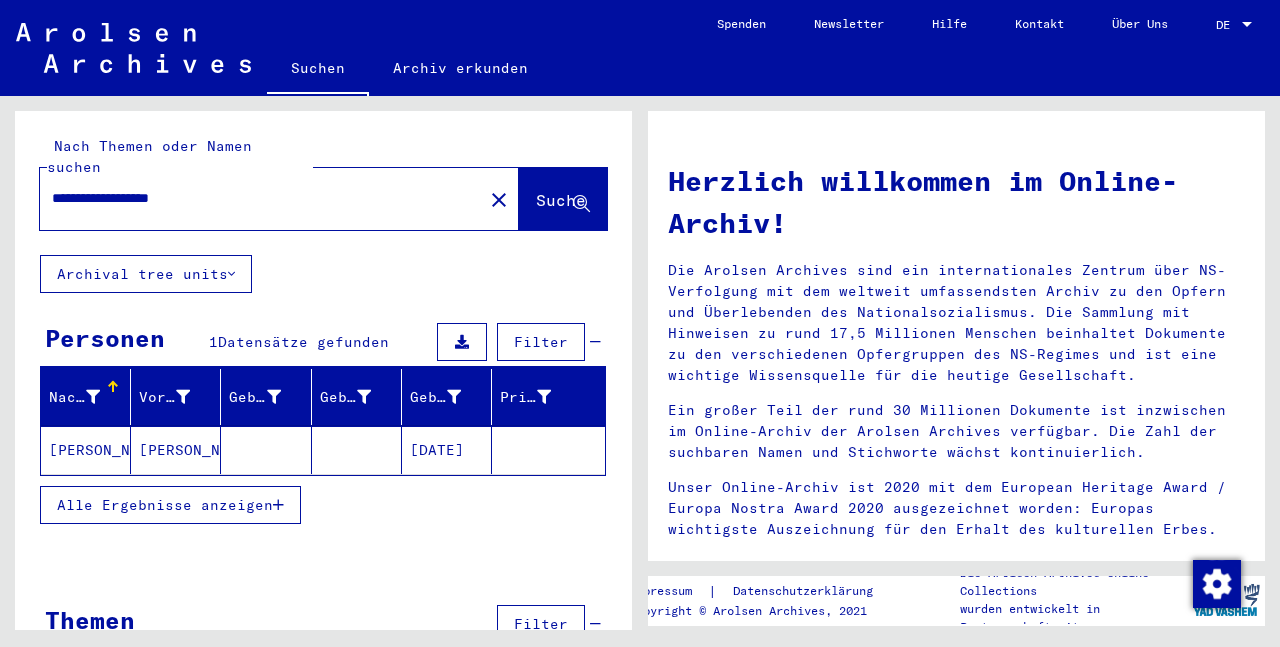 click on "**********" at bounding box center [255, 198] 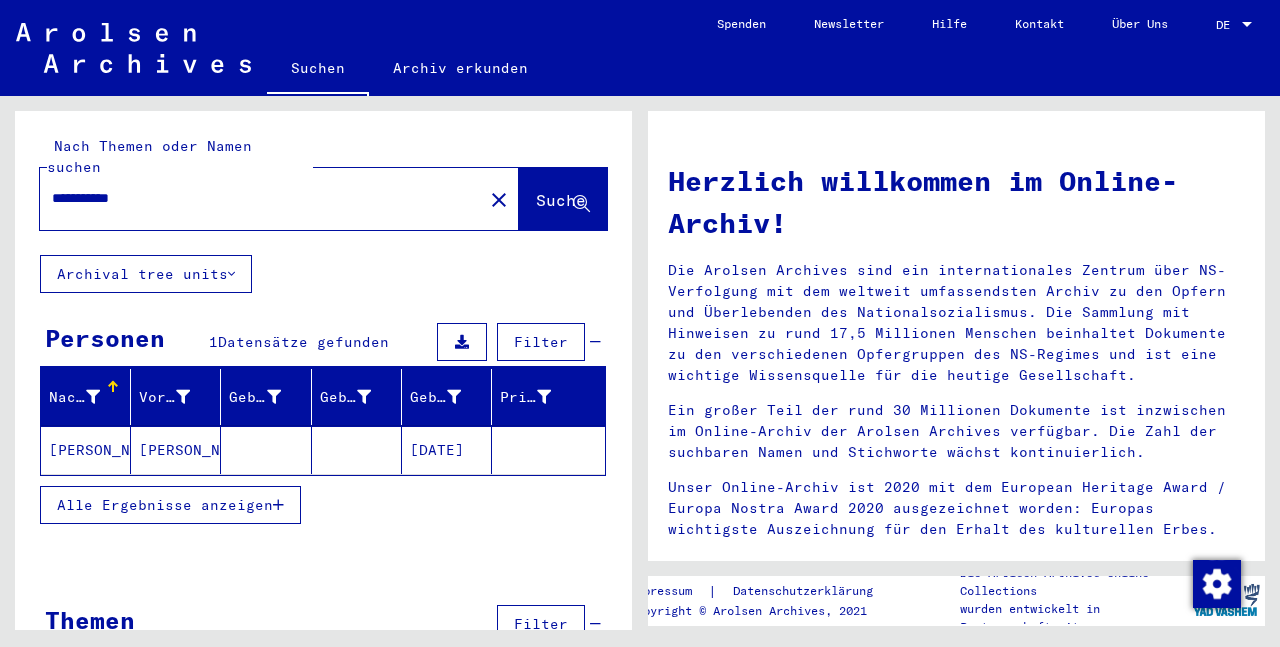type on "**********" 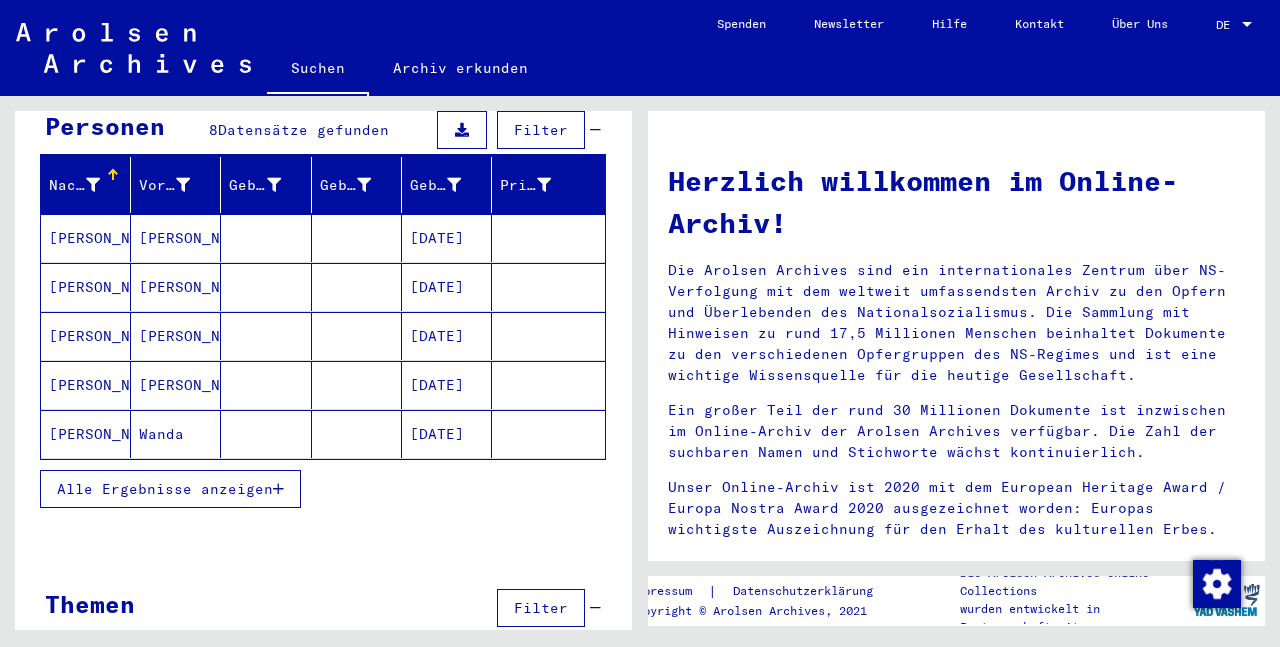 scroll, scrollTop: 216, scrollLeft: 0, axis: vertical 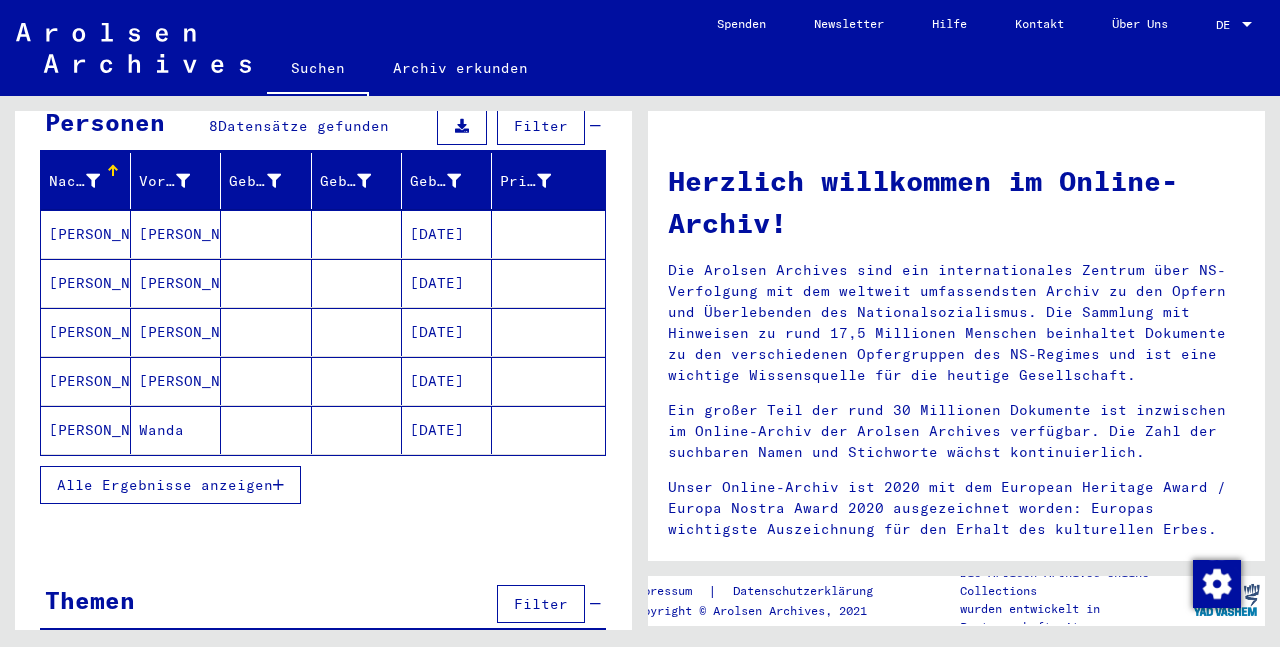 click on "Alle Ergebnisse anzeigen" at bounding box center (165, 485) 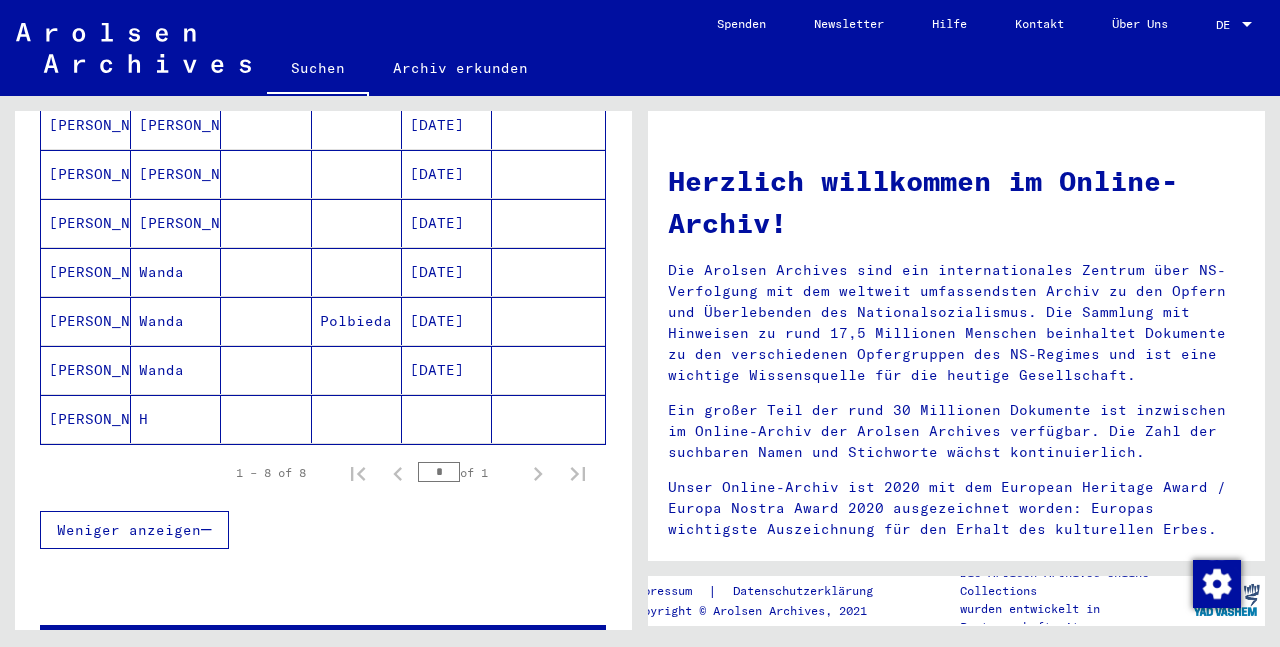scroll, scrollTop: 0, scrollLeft: 0, axis: both 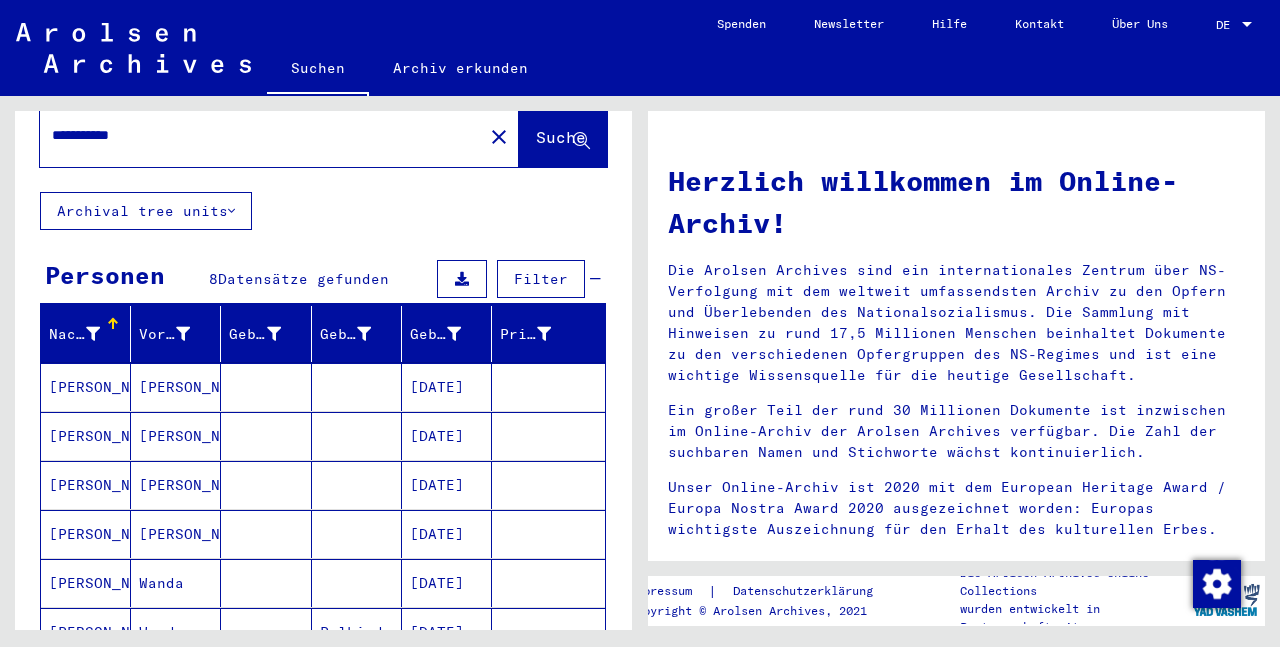 click on "KAMASZEWSKA" at bounding box center [86, 436] 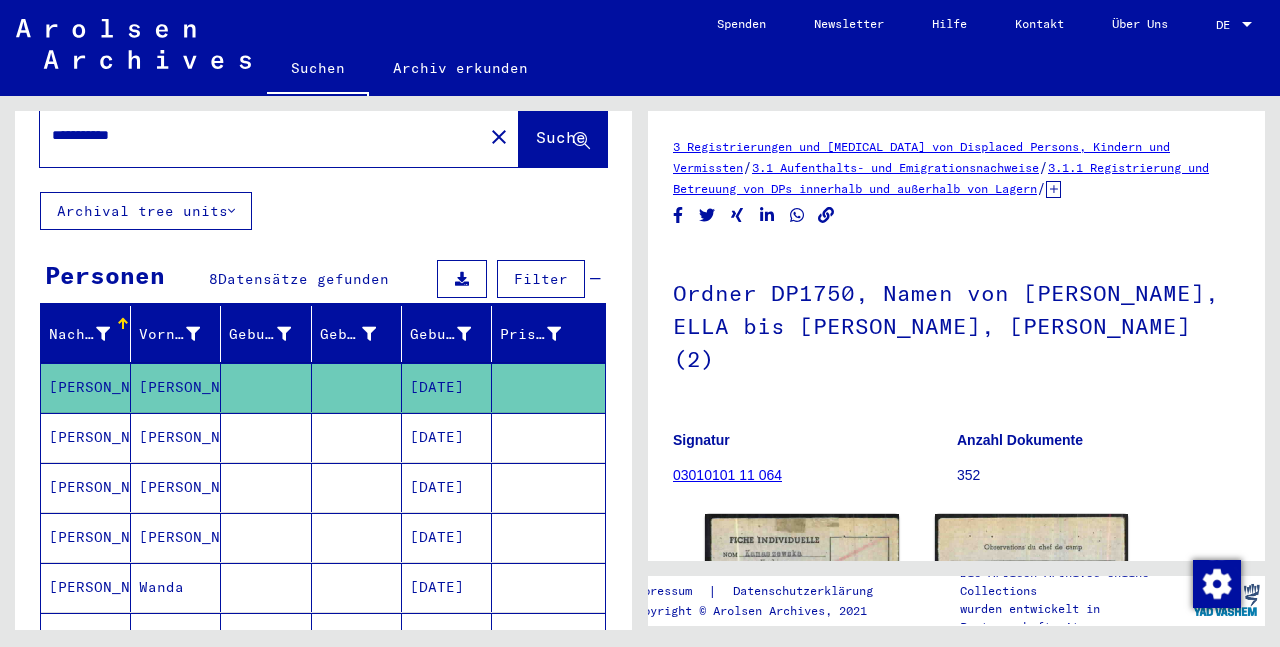 scroll, scrollTop: 121, scrollLeft: 0, axis: vertical 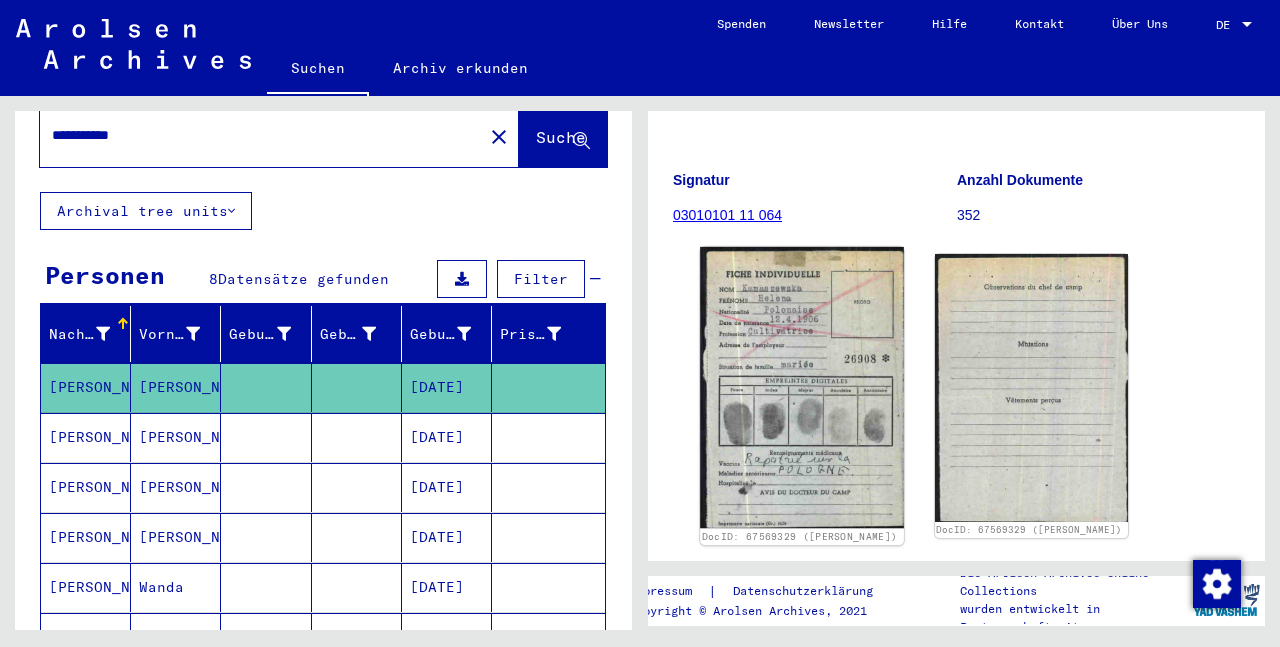 click 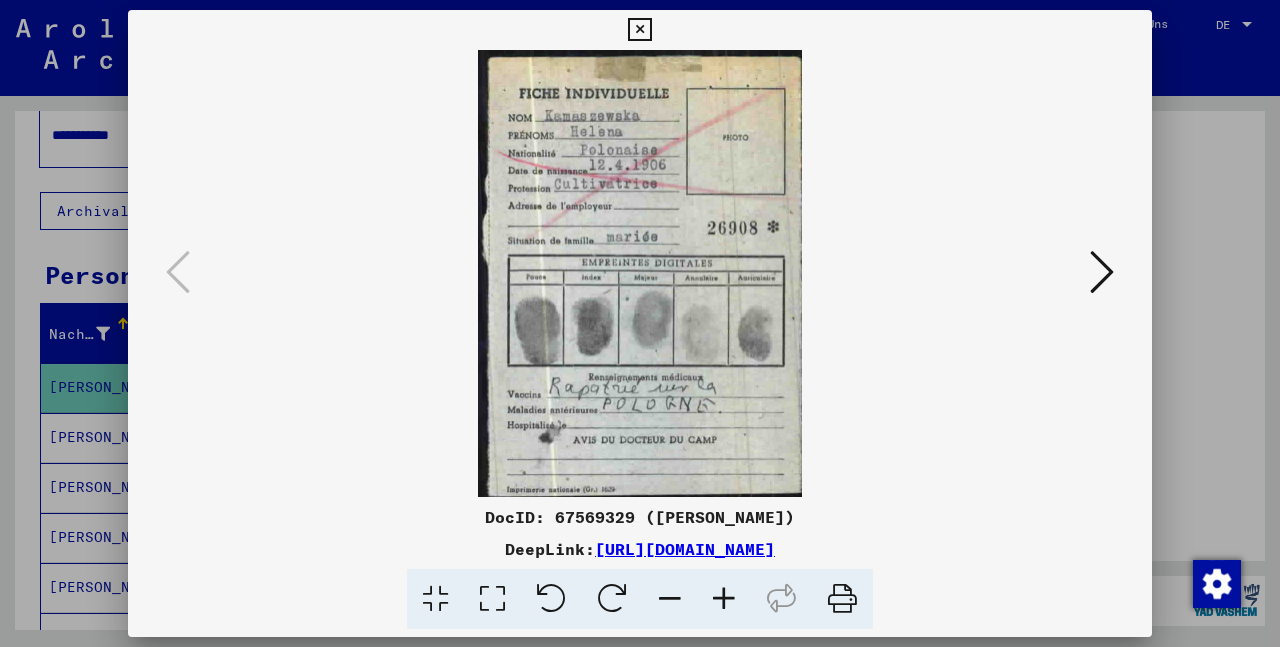 scroll, scrollTop: 260, scrollLeft: 0, axis: vertical 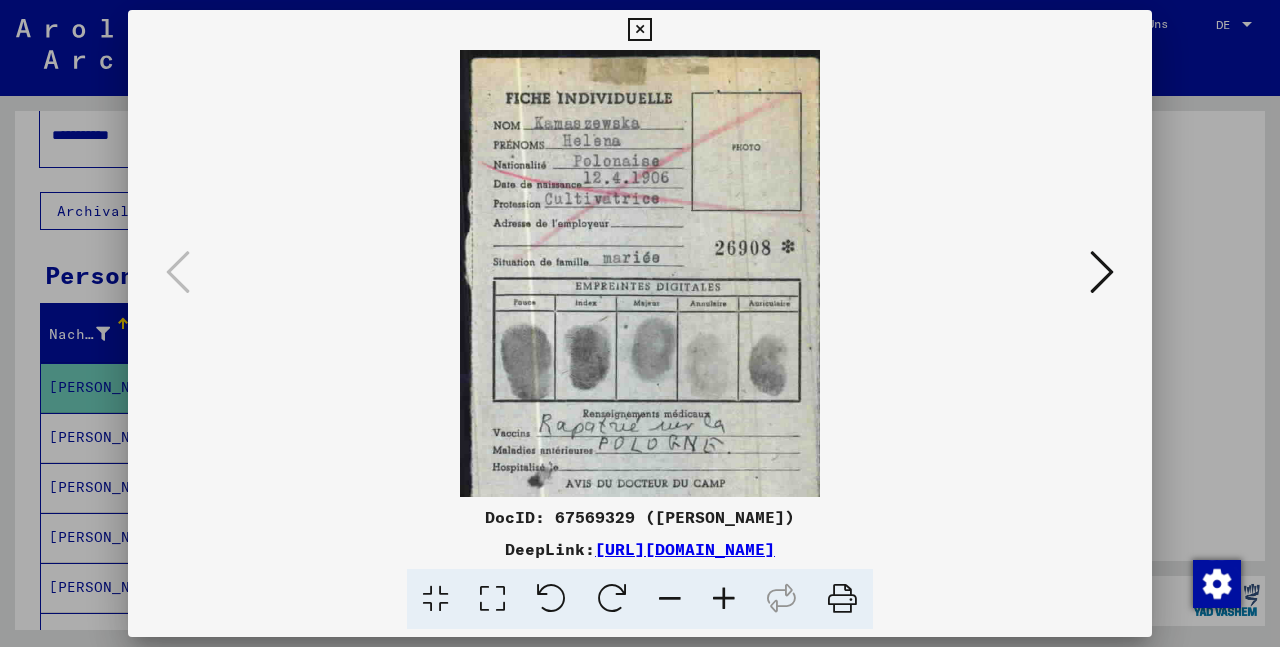 click at bounding box center [724, 599] 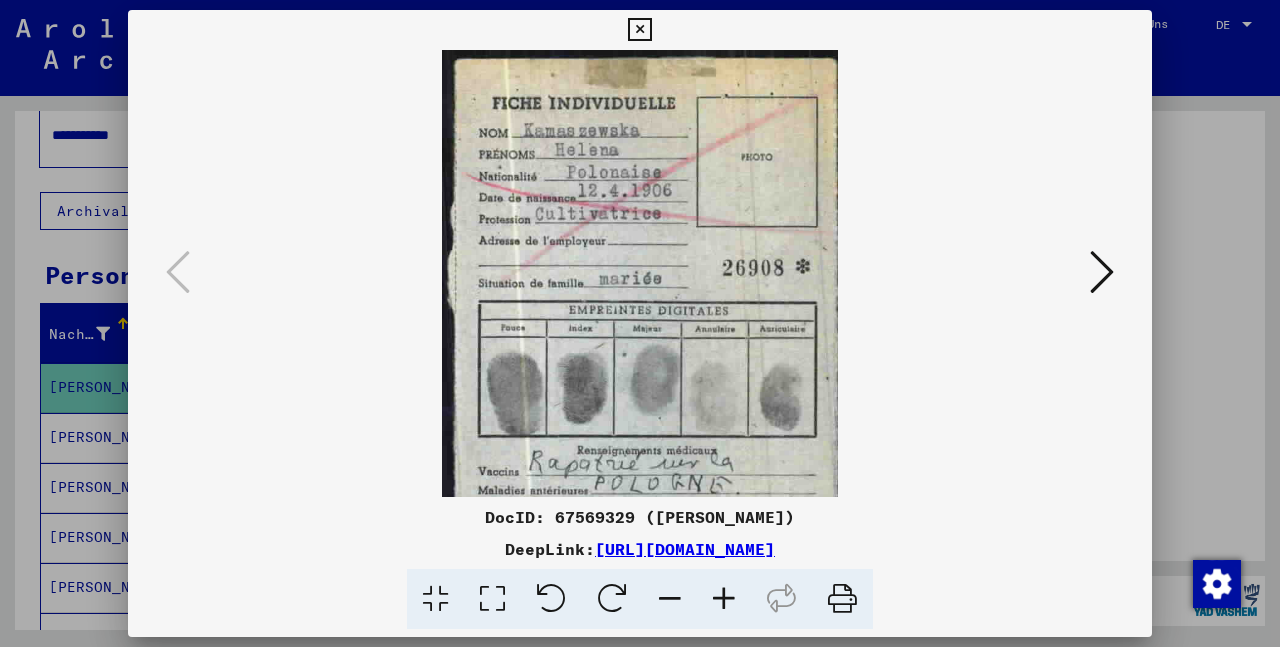 click at bounding box center (724, 599) 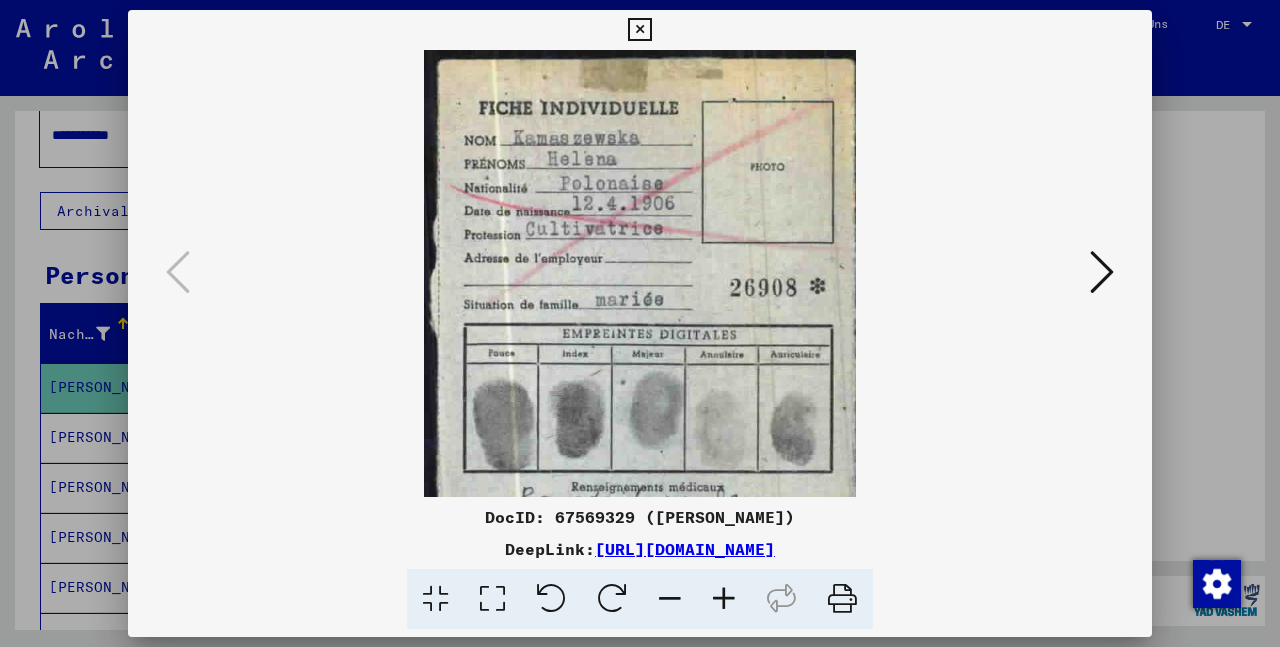click at bounding box center (724, 599) 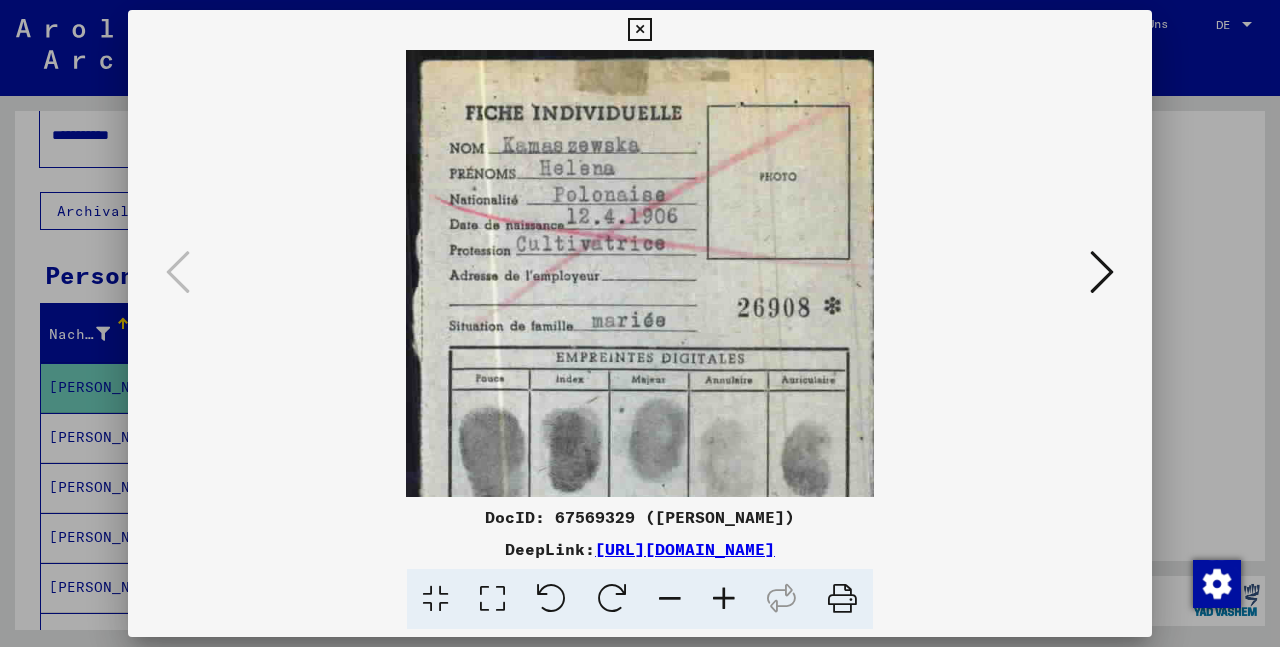 click at bounding box center (724, 599) 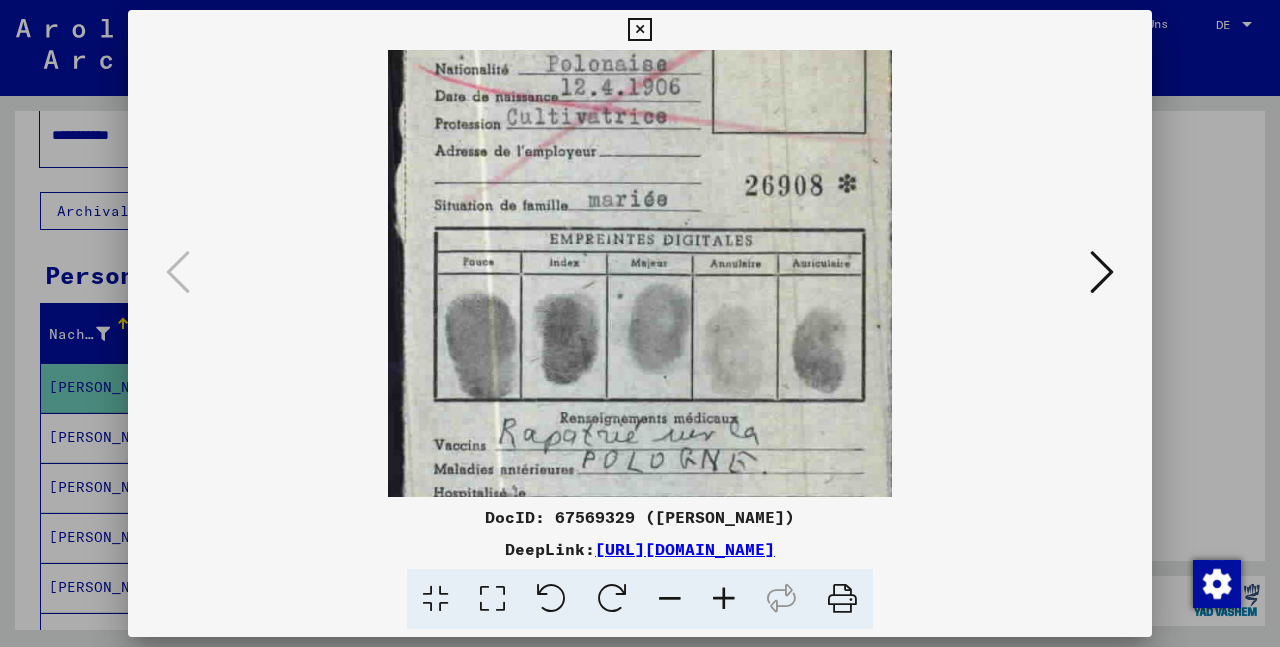 drag, startPoint x: 675, startPoint y: 395, endPoint x: 688, endPoint y: 287, distance: 108.779594 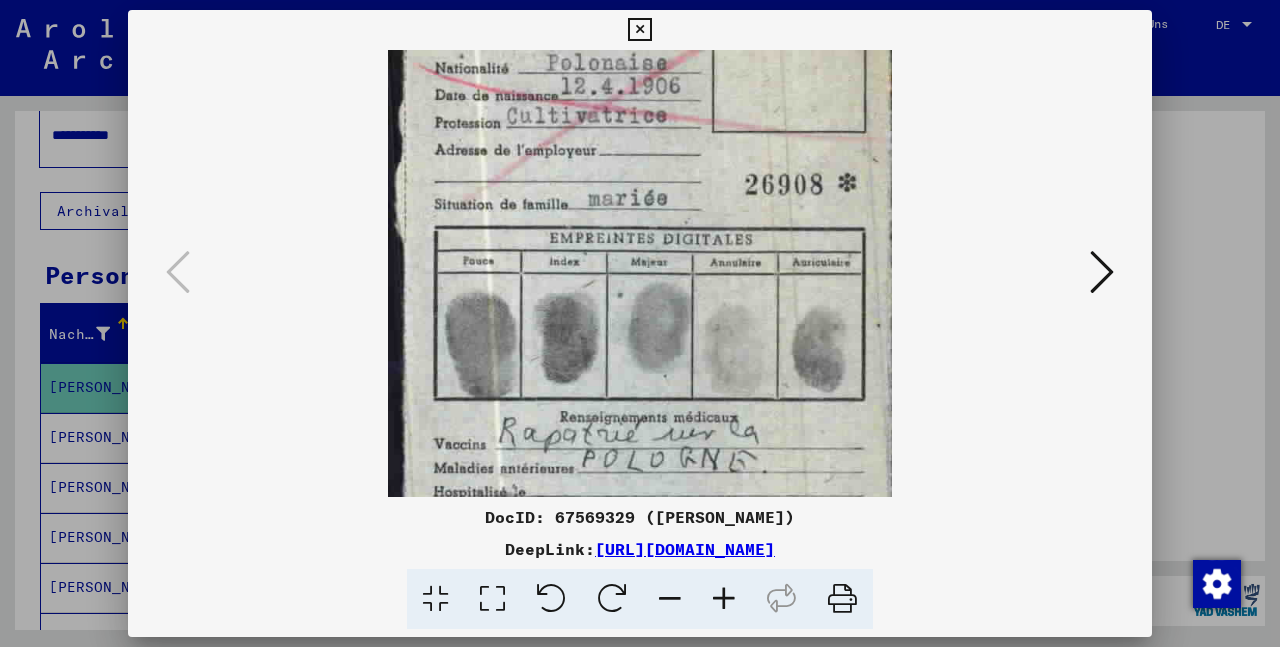 scroll, scrollTop: 237, scrollLeft: 0, axis: vertical 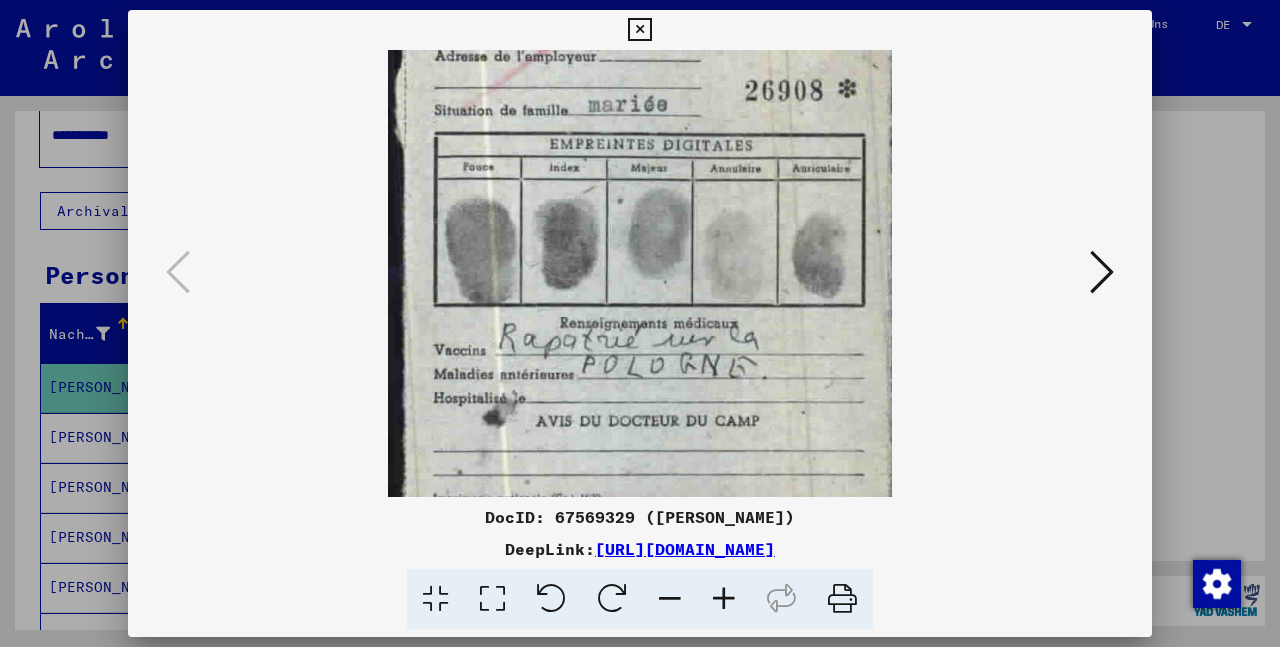drag, startPoint x: 723, startPoint y: 407, endPoint x: 731, endPoint y: 313, distance: 94.33981 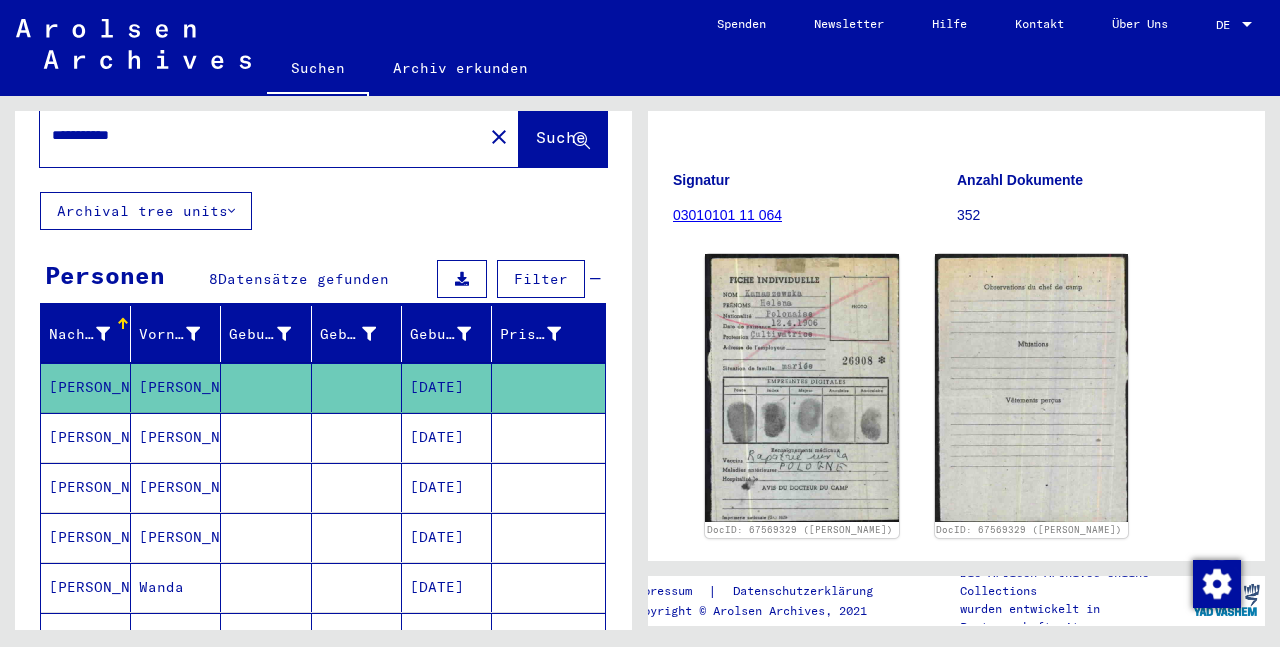 click on "KAMASZEWSKA" at bounding box center (86, 487) 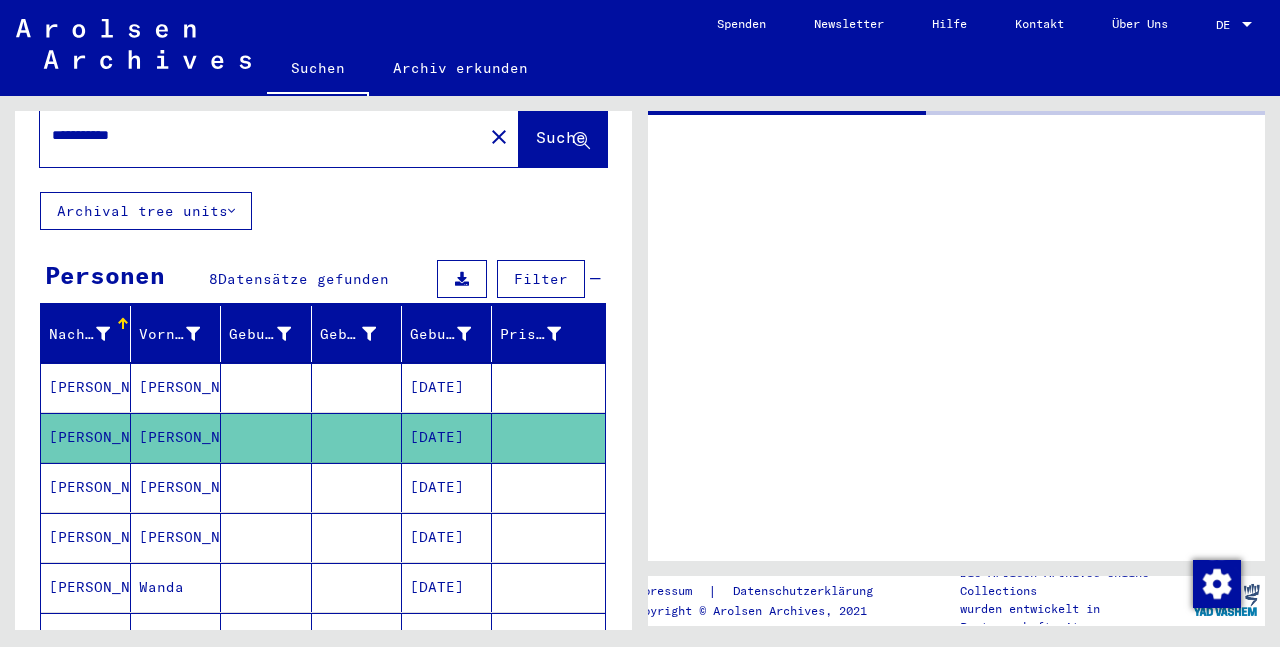 scroll, scrollTop: 0, scrollLeft: 0, axis: both 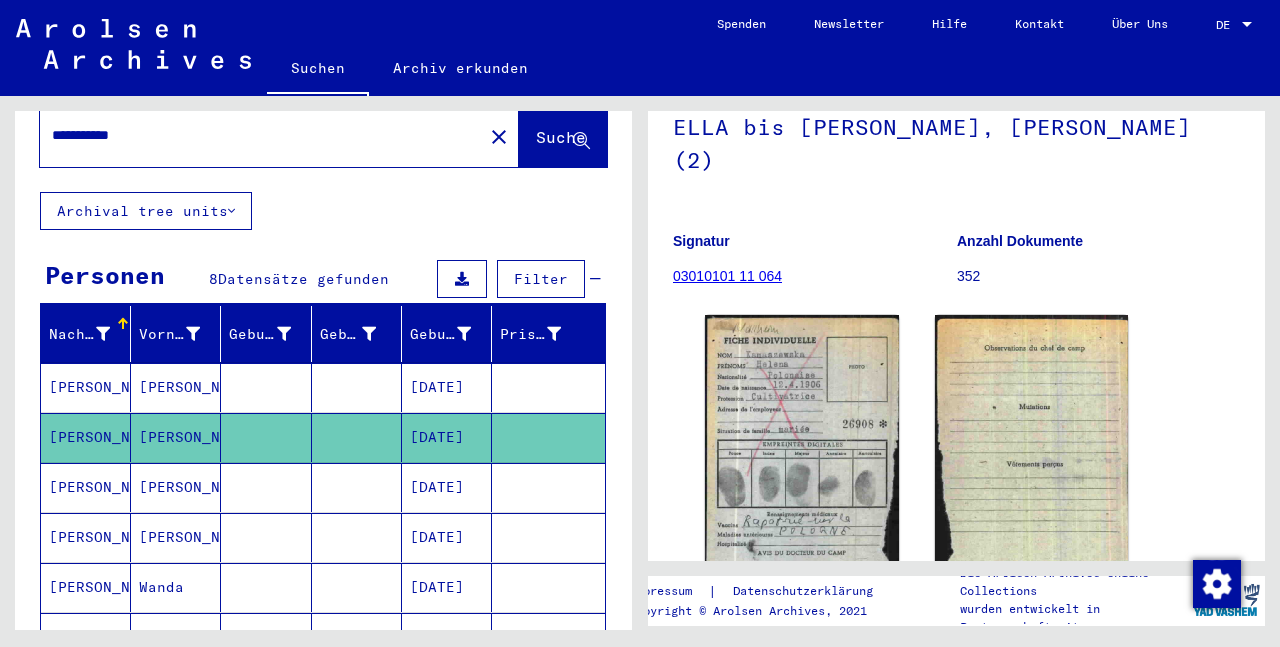 click on "KAMASZEWSKA" at bounding box center (86, 537) 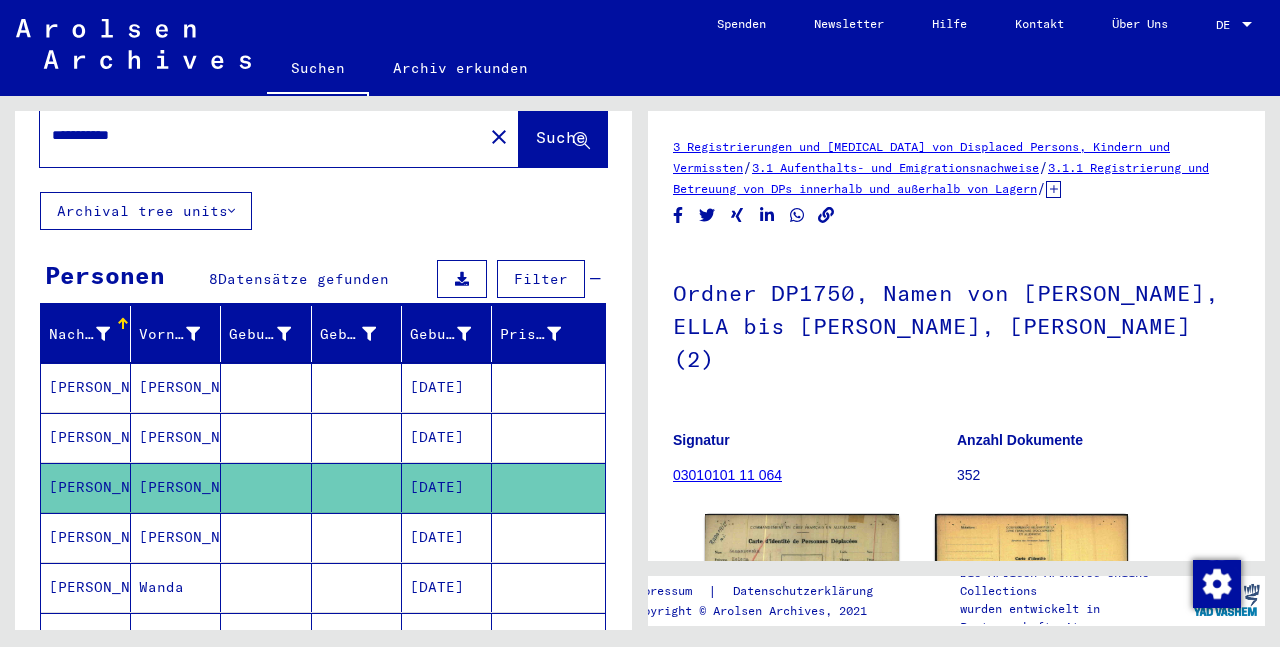 scroll, scrollTop: 149, scrollLeft: 0, axis: vertical 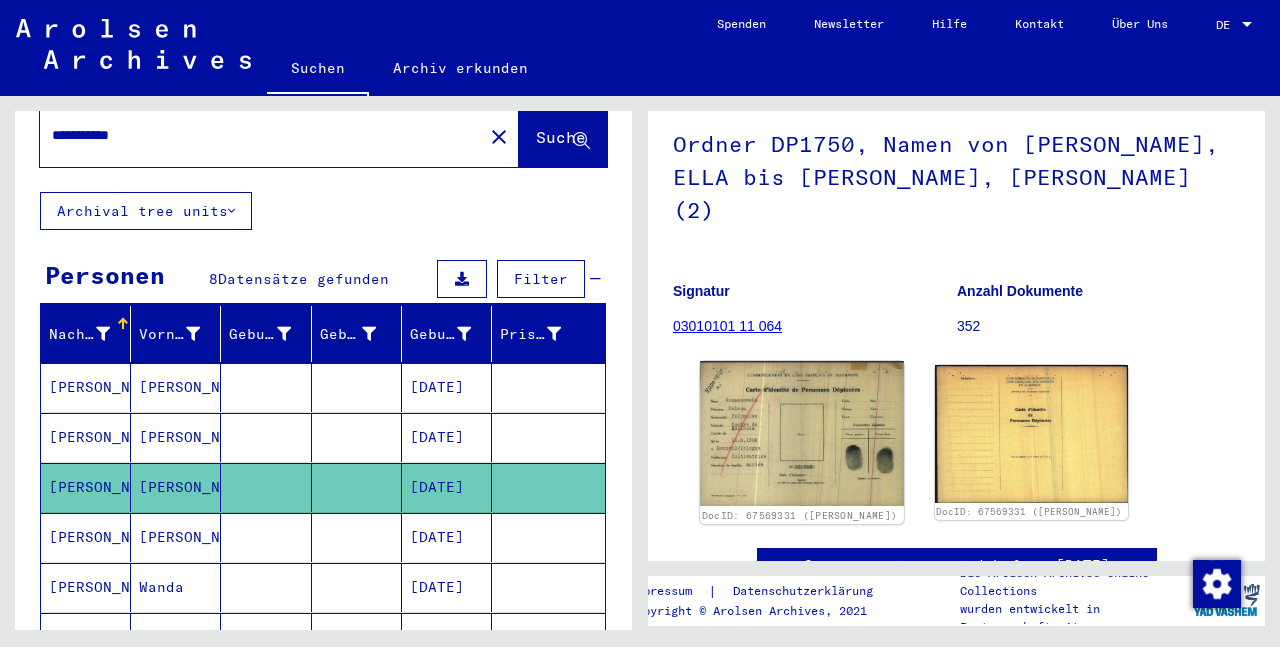 click 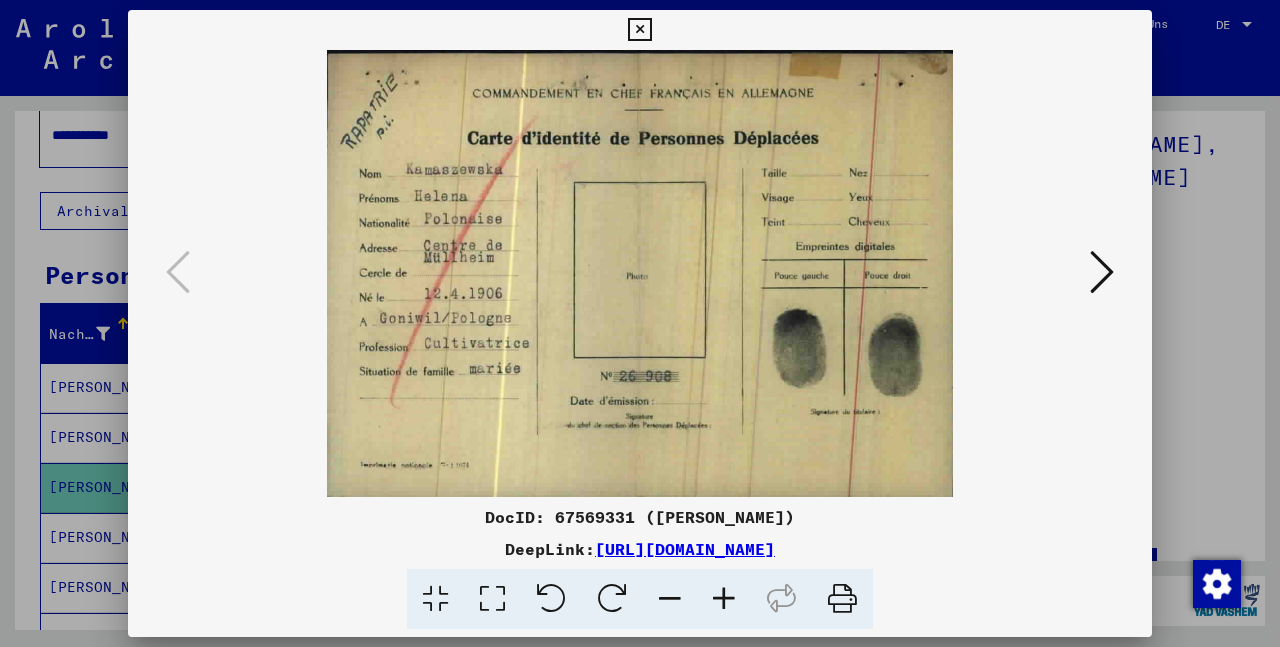 scroll, scrollTop: 149, scrollLeft: 0, axis: vertical 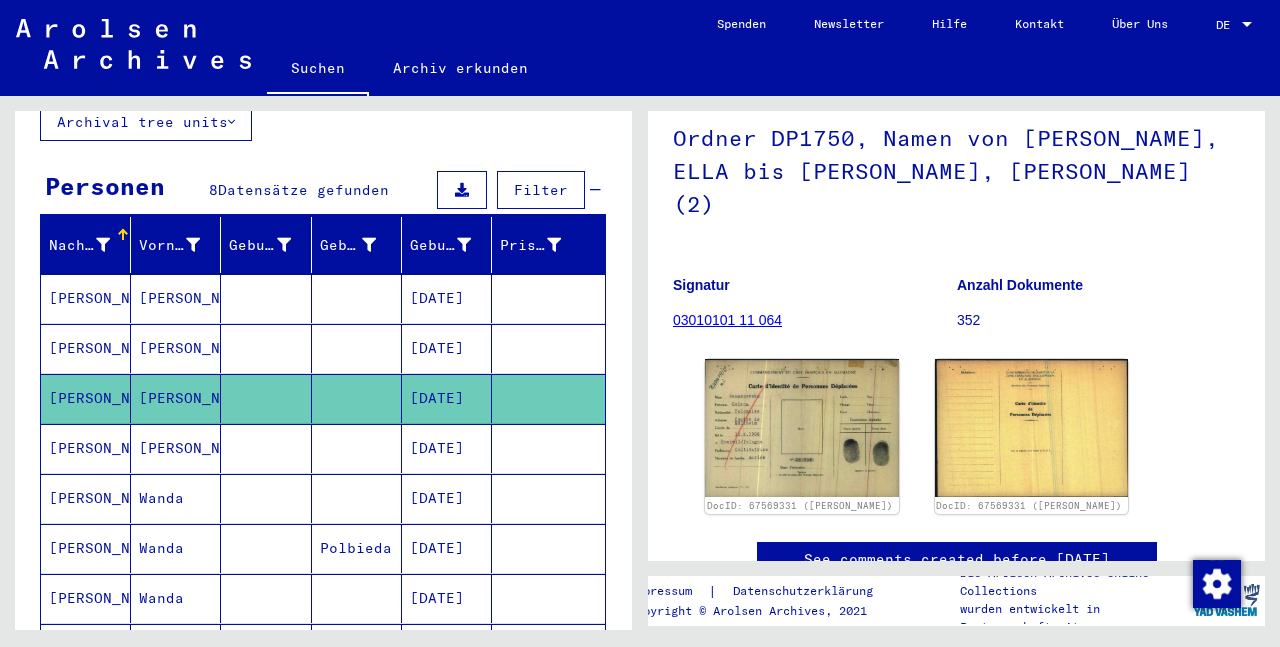 click on "KAMASZEWSKA" at bounding box center (86, 498) 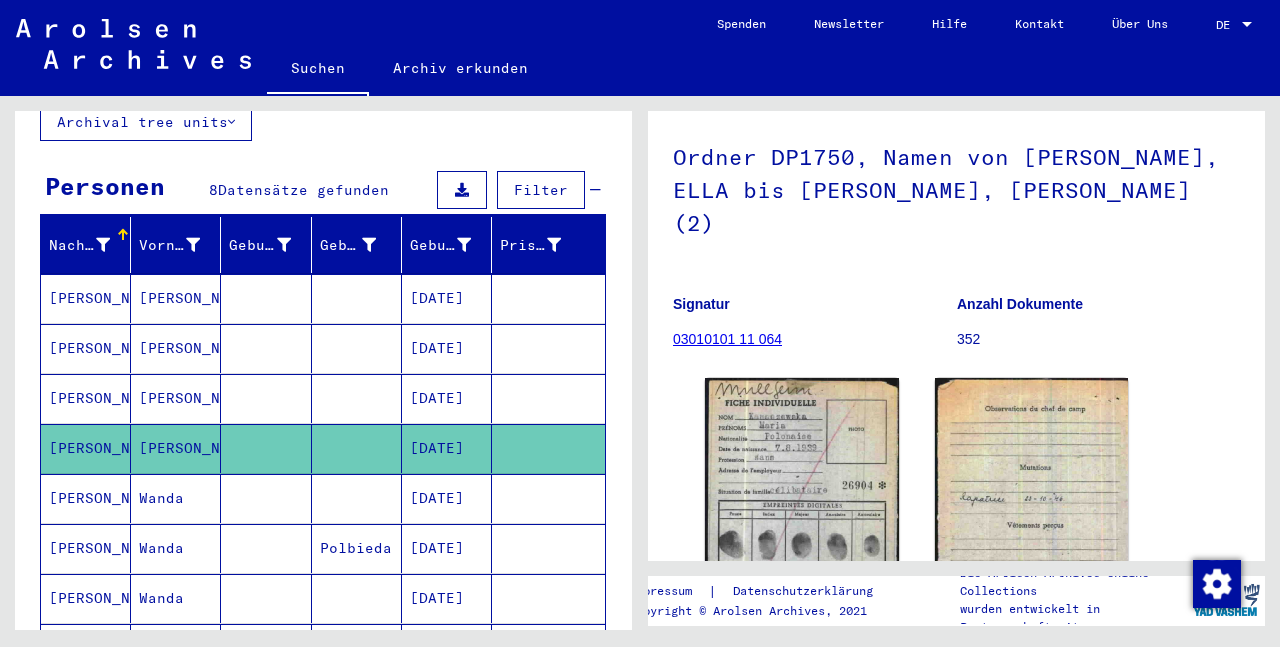 scroll, scrollTop: 189, scrollLeft: 0, axis: vertical 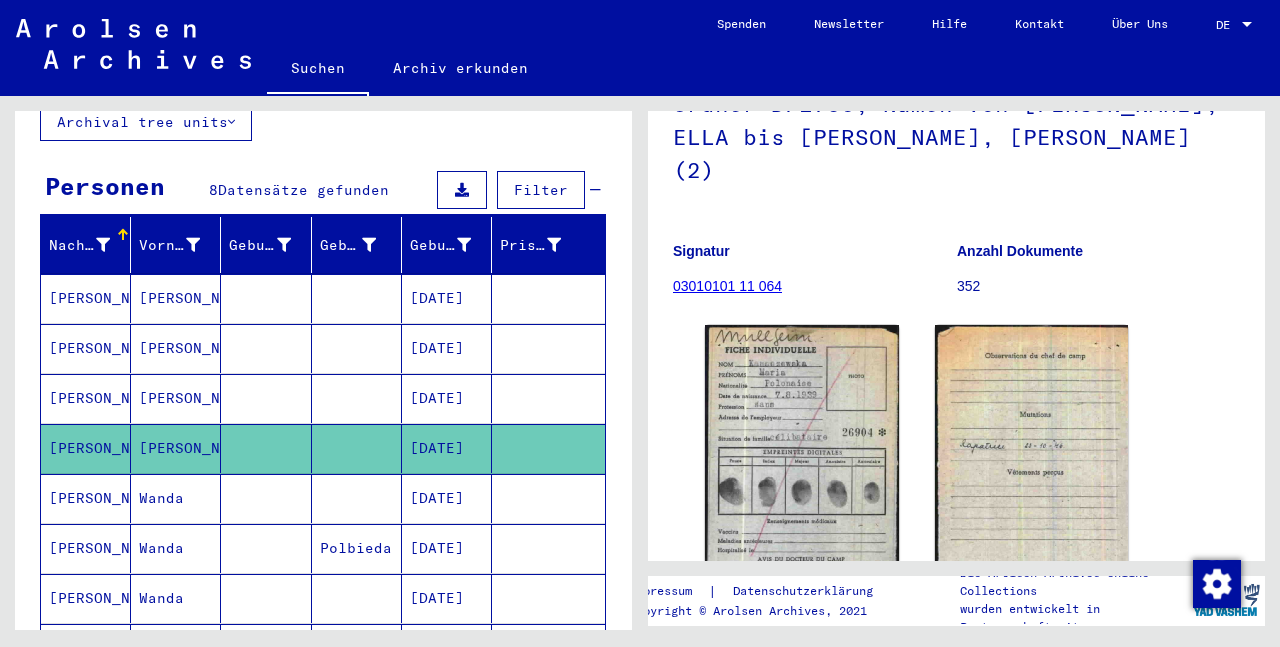 click on "KAMASZEWSKA" at bounding box center [86, 548] 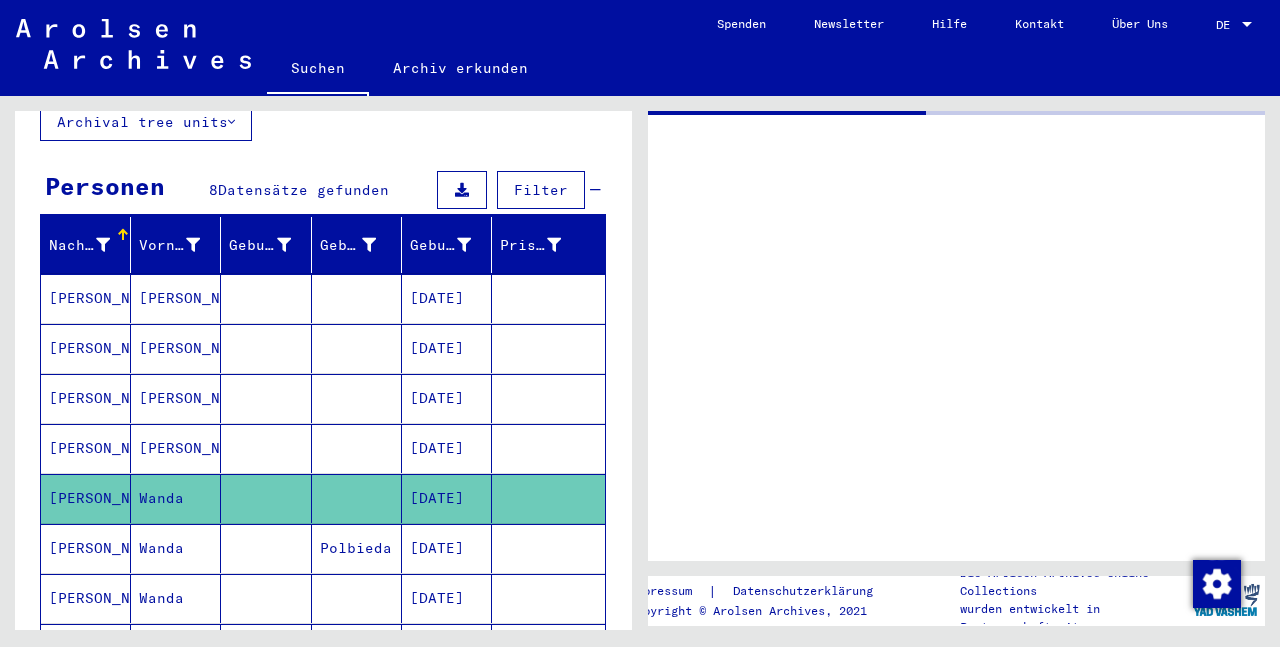 scroll, scrollTop: 0, scrollLeft: 0, axis: both 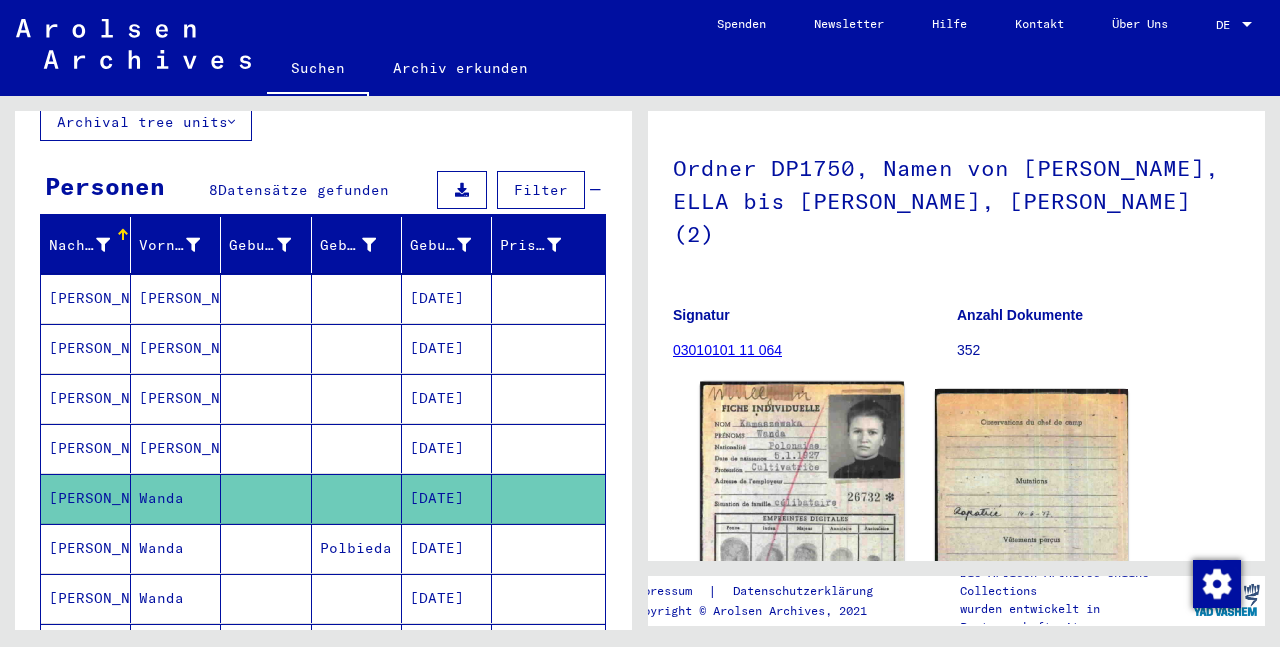 click 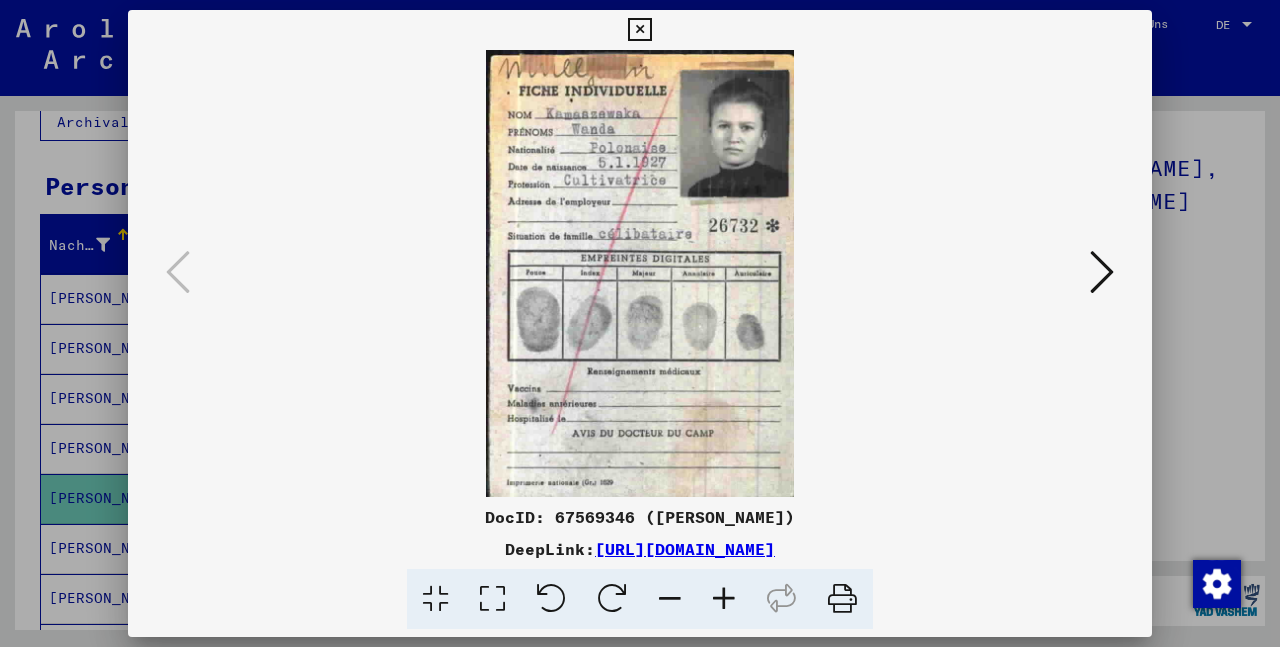 scroll, scrollTop: 125, scrollLeft: 0, axis: vertical 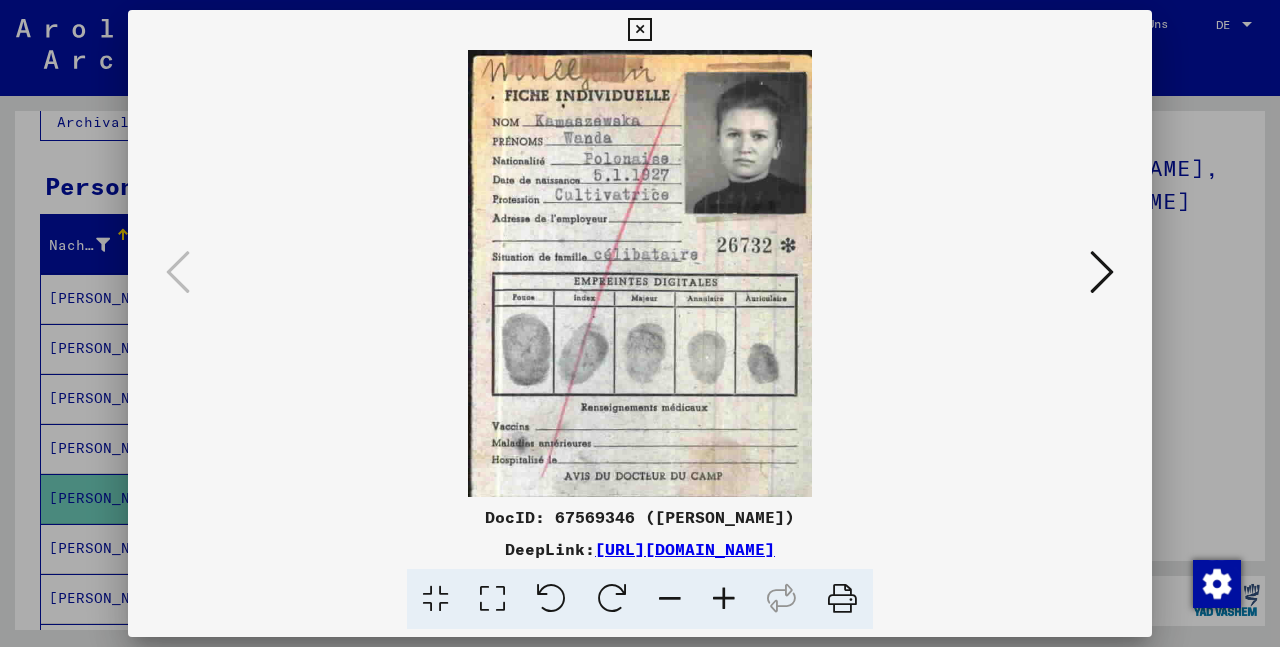 click at bounding box center [724, 599] 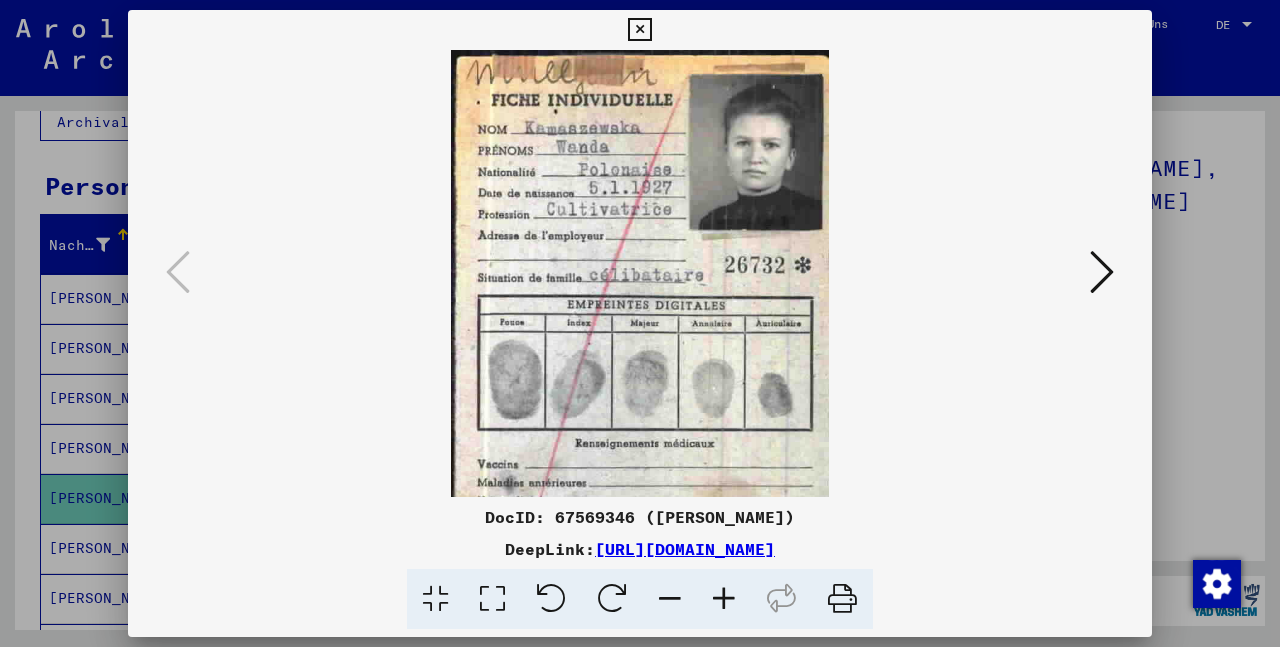 click at bounding box center [724, 599] 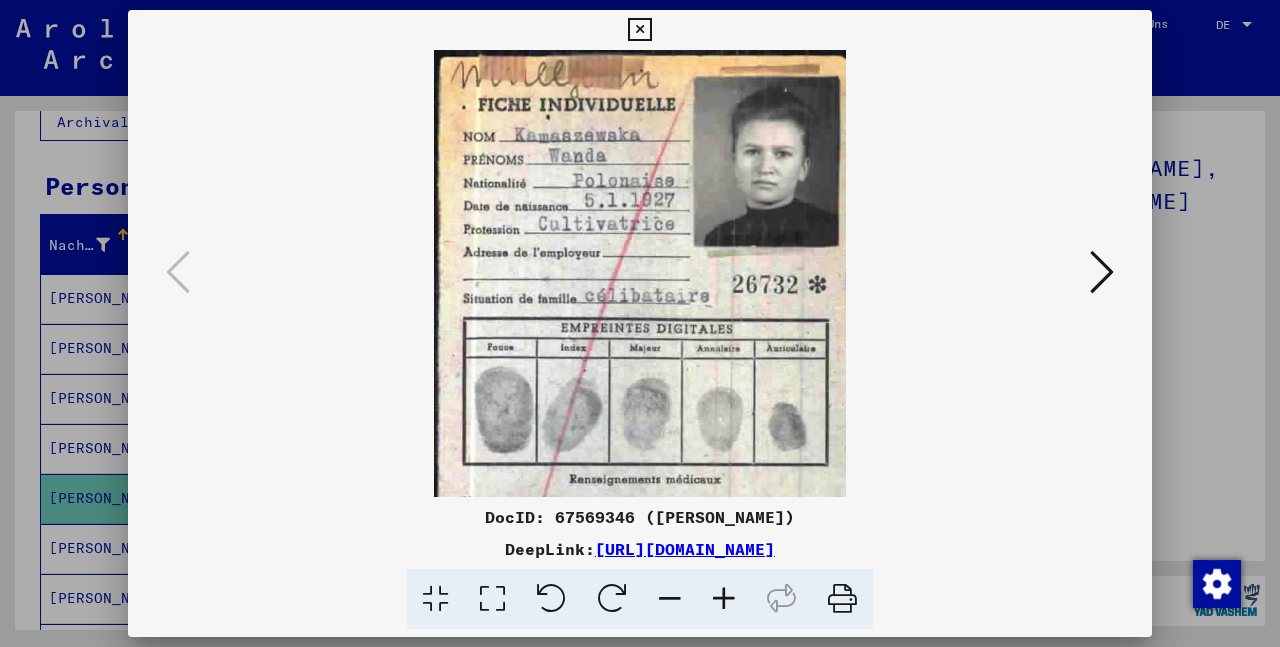 click at bounding box center [724, 599] 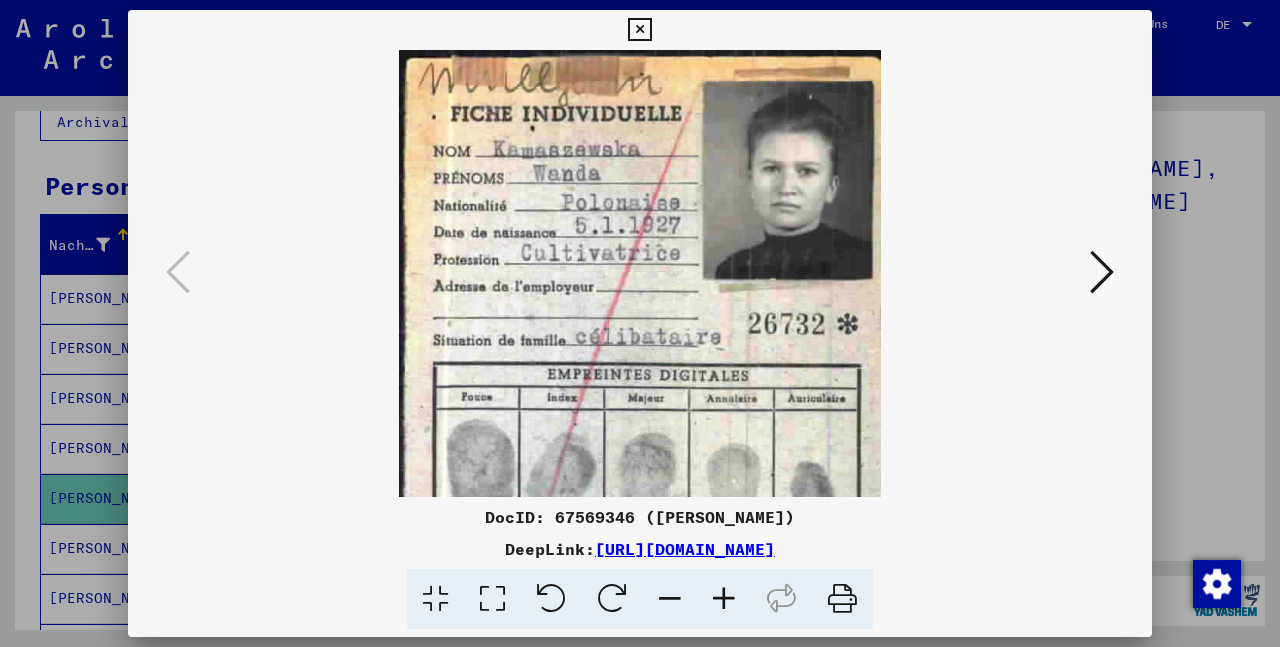 click at bounding box center (724, 599) 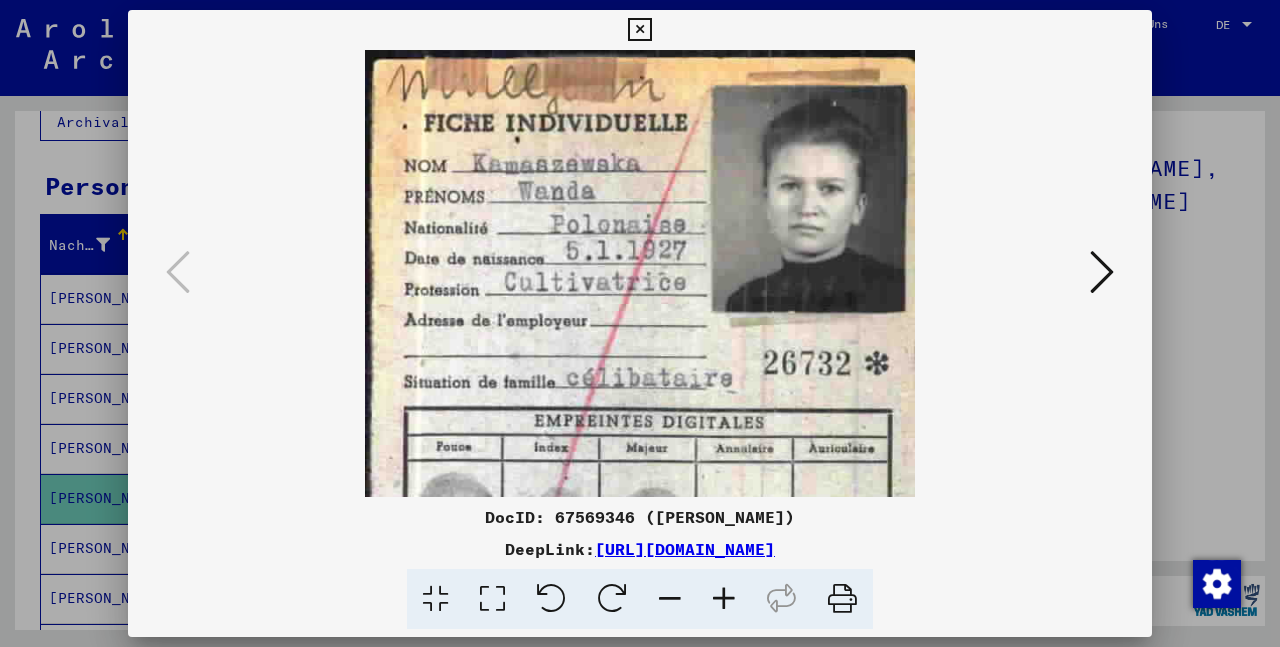 click at bounding box center (724, 599) 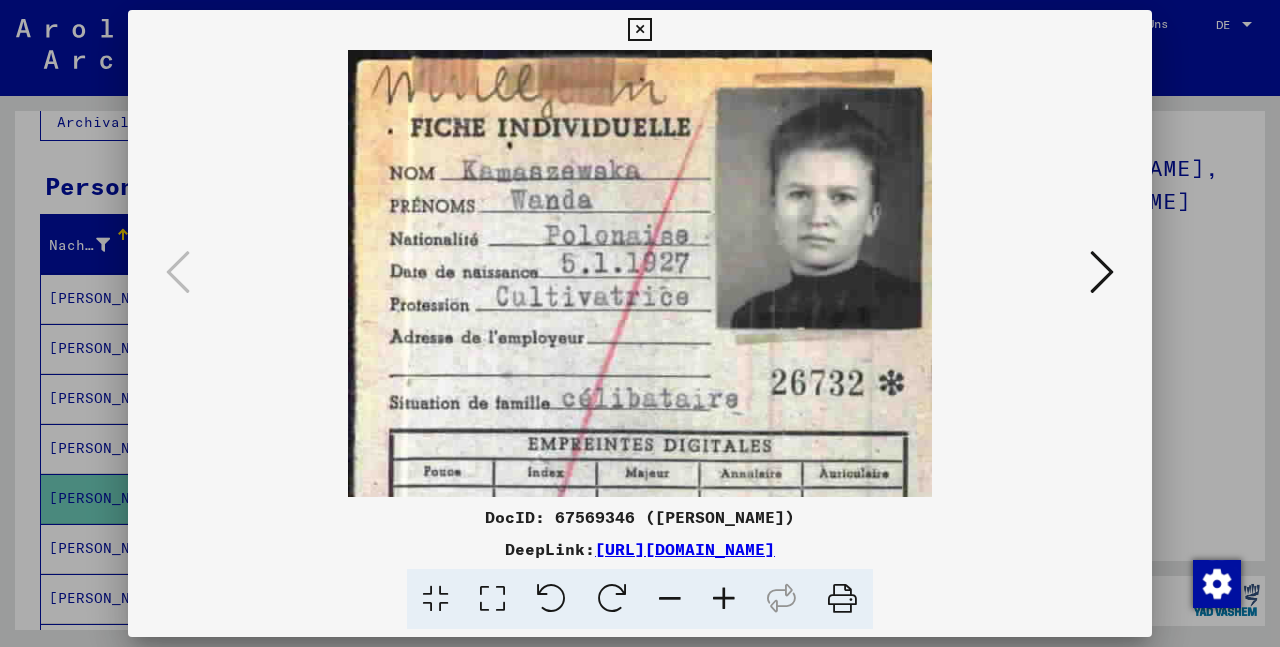 click at bounding box center (724, 599) 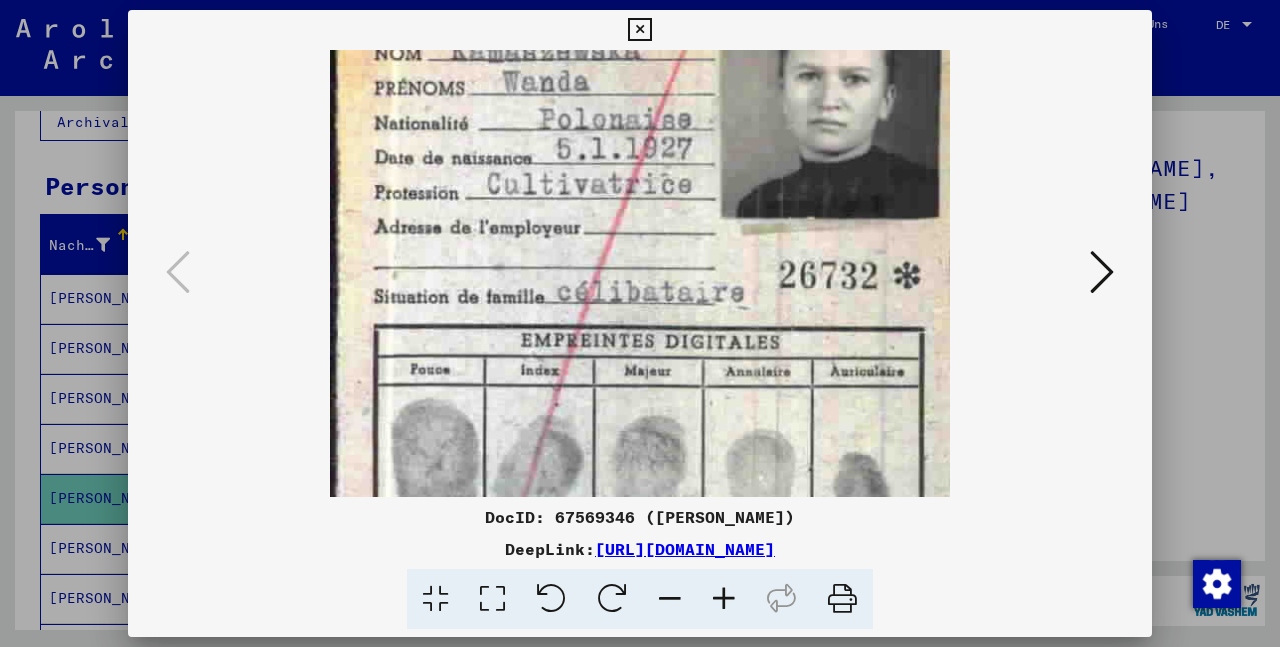 drag, startPoint x: 756, startPoint y: 445, endPoint x: 753, endPoint y: 318, distance: 127.03543 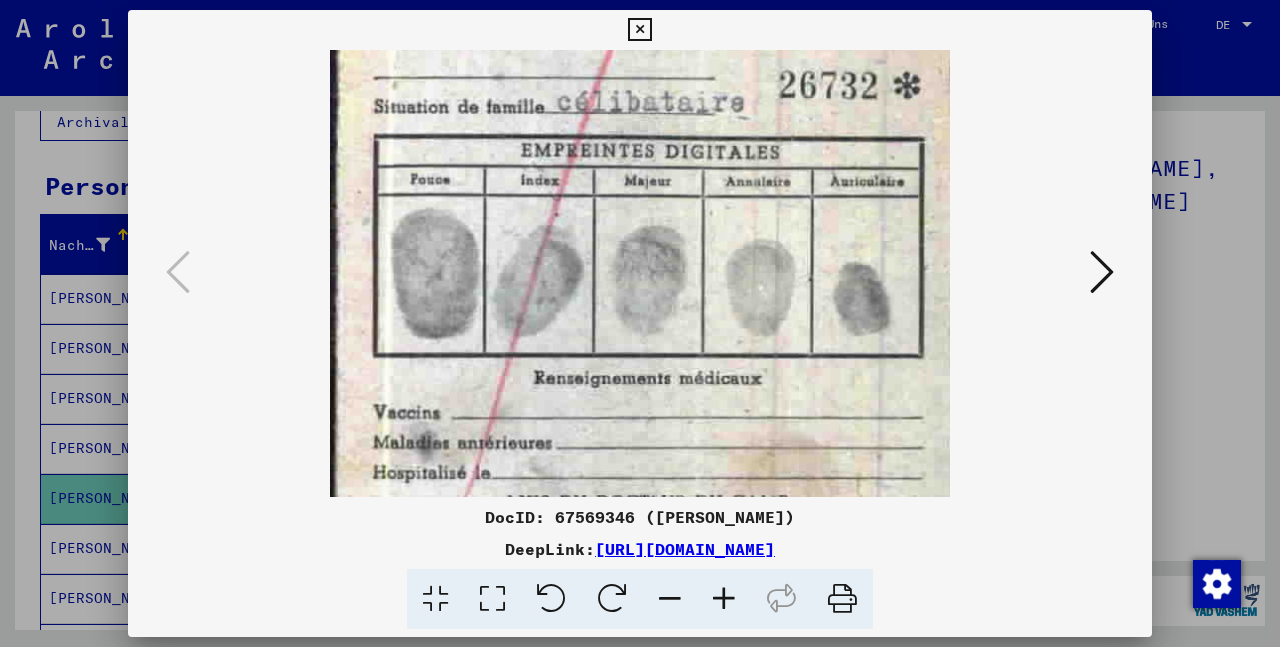 click at bounding box center (639, 181) 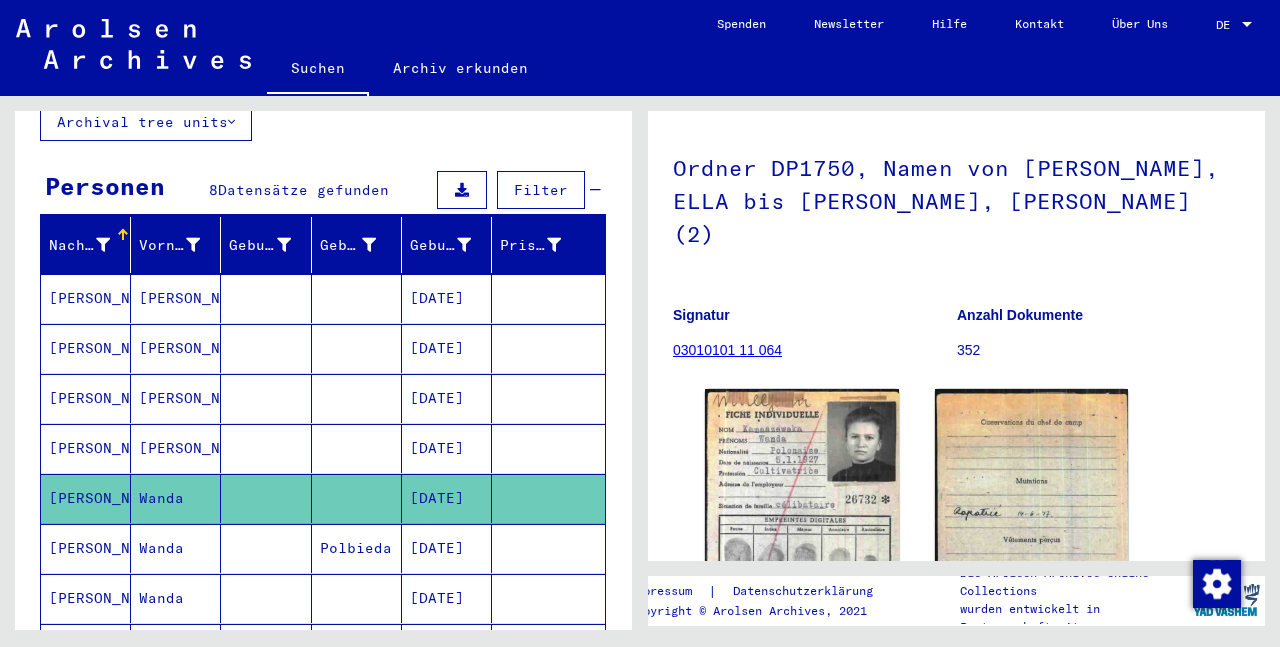 scroll, scrollTop: 232, scrollLeft: 0, axis: vertical 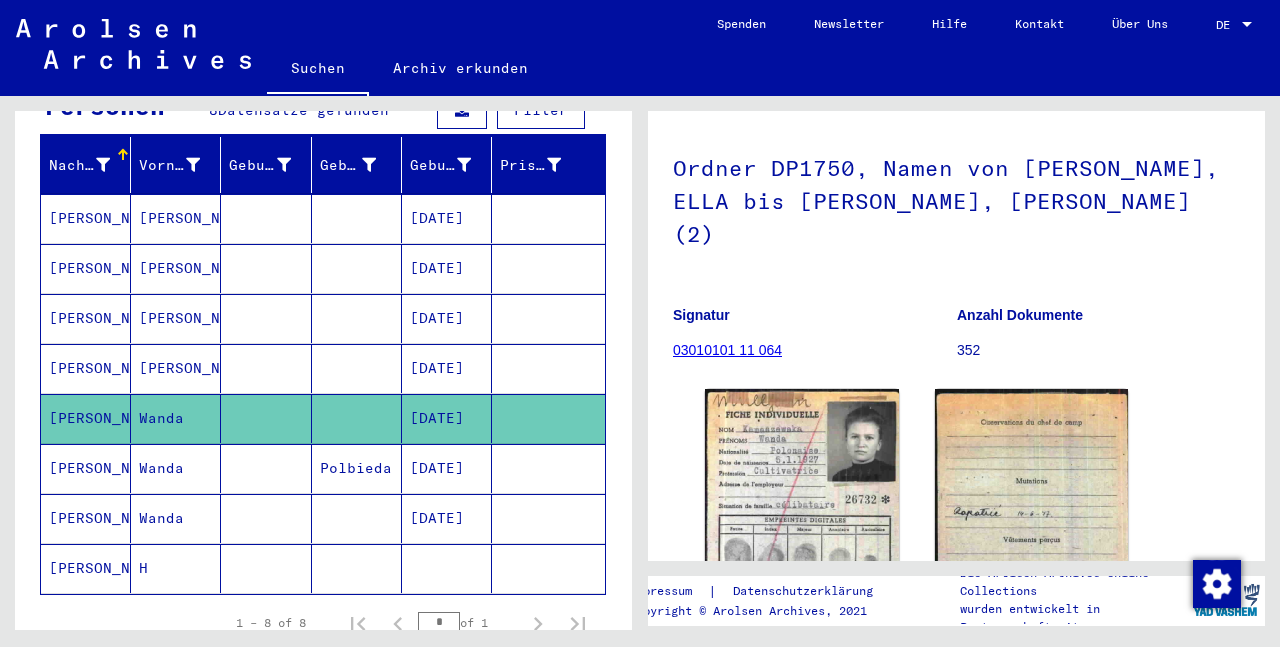 click on "KAMASZEWSKA" at bounding box center (86, 518) 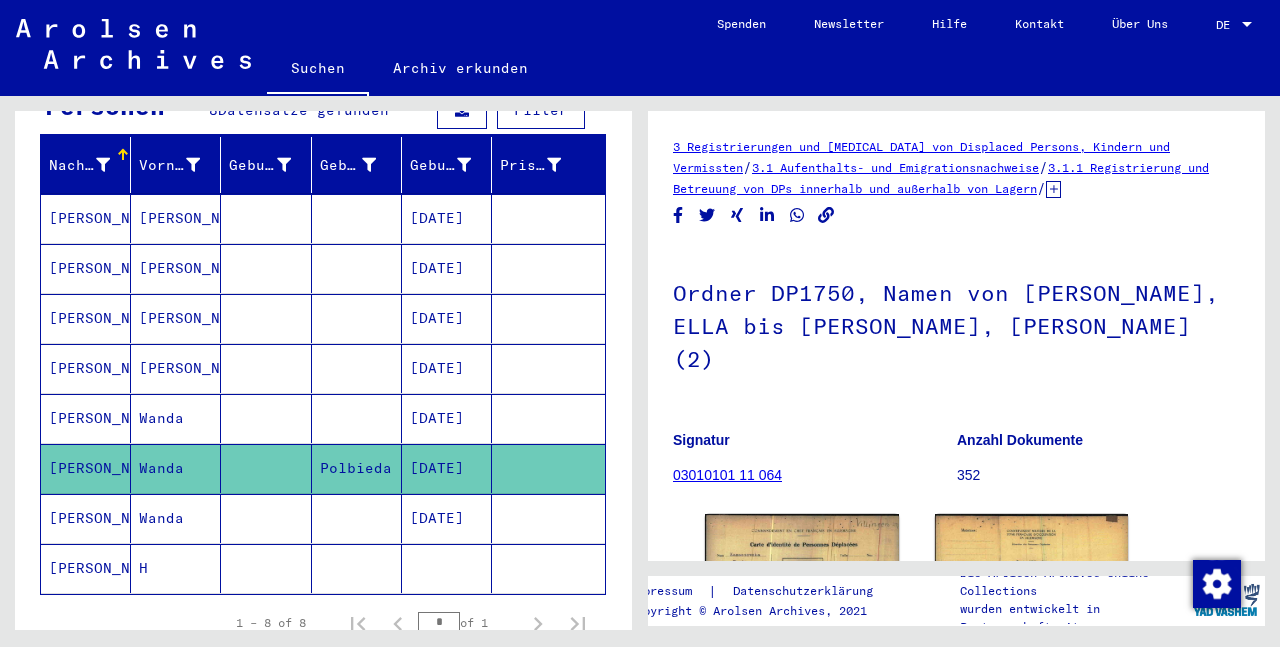 scroll, scrollTop: 128, scrollLeft: 0, axis: vertical 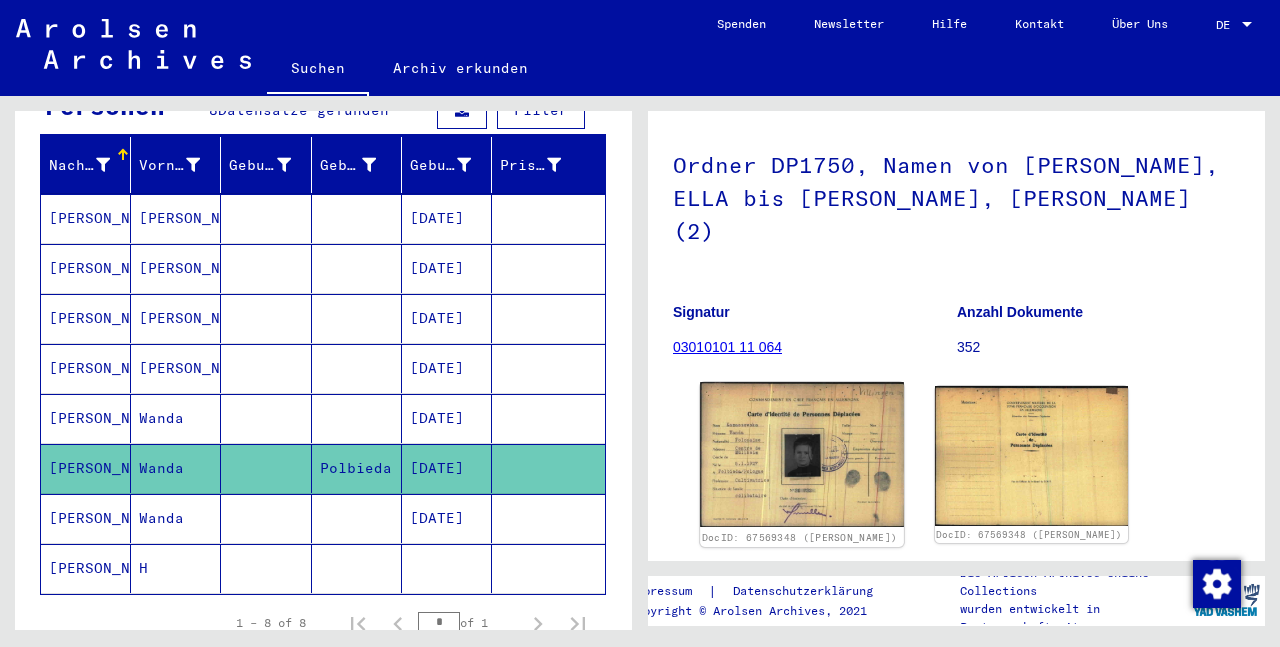 click 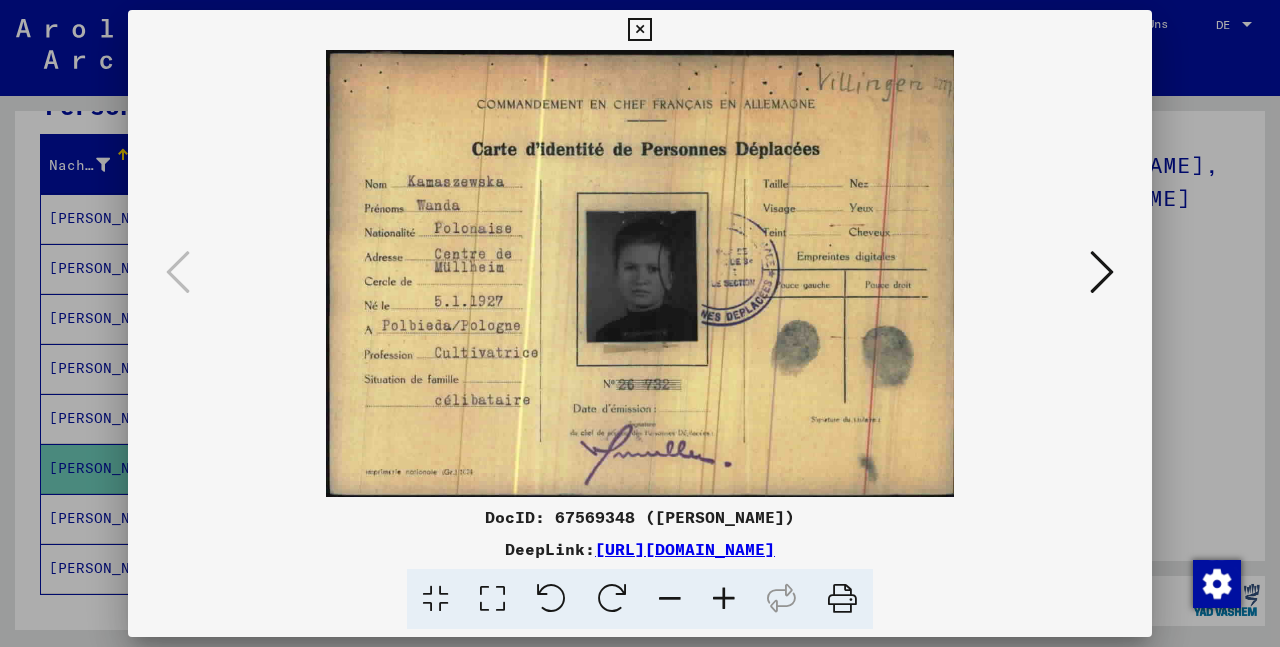 scroll, scrollTop: 128, scrollLeft: 0, axis: vertical 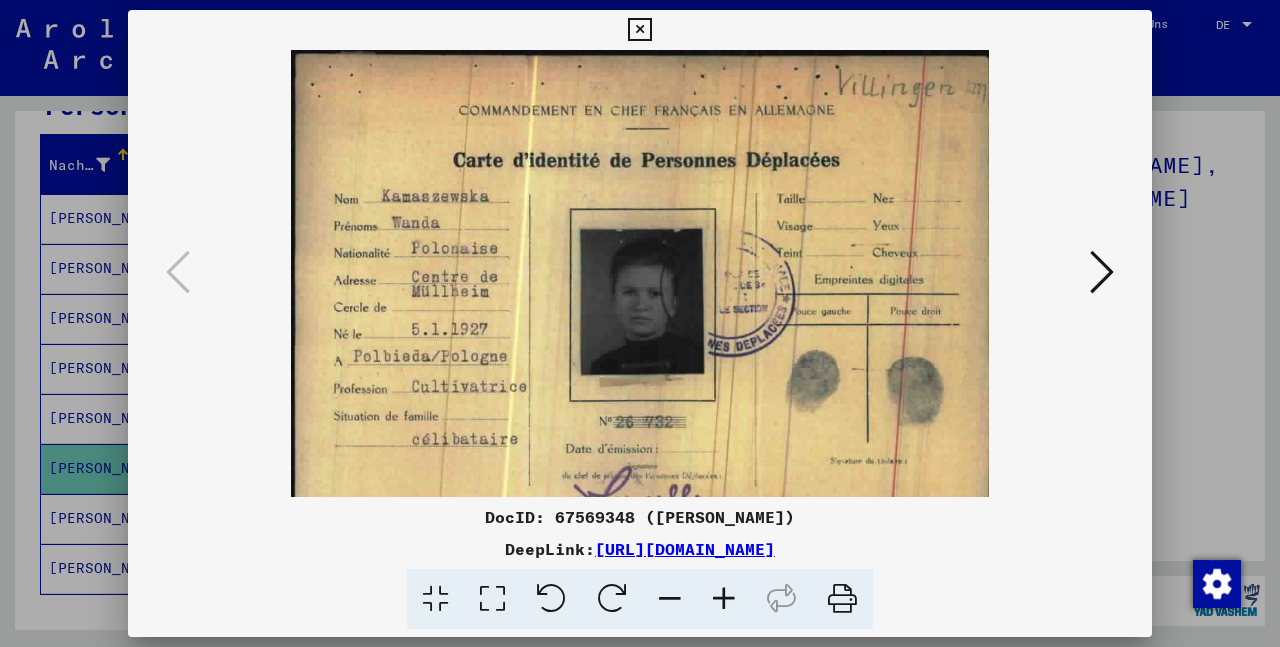 click at bounding box center (724, 599) 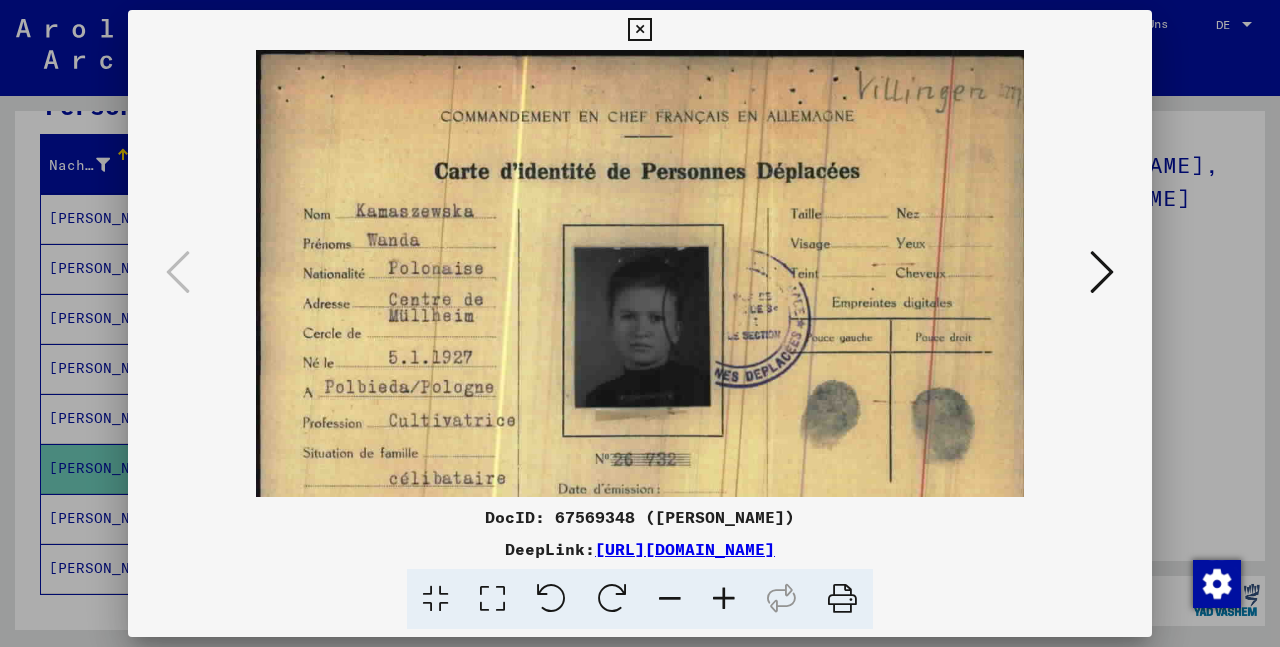click at bounding box center [724, 599] 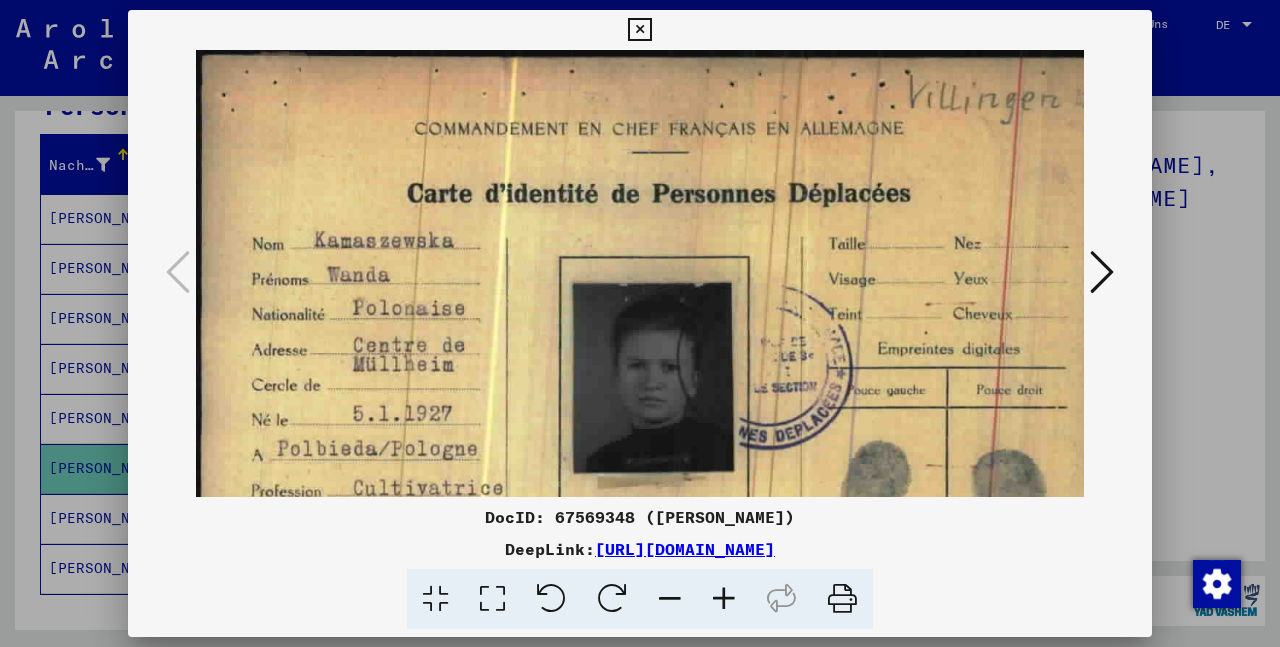 click at bounding box center [724, 599] 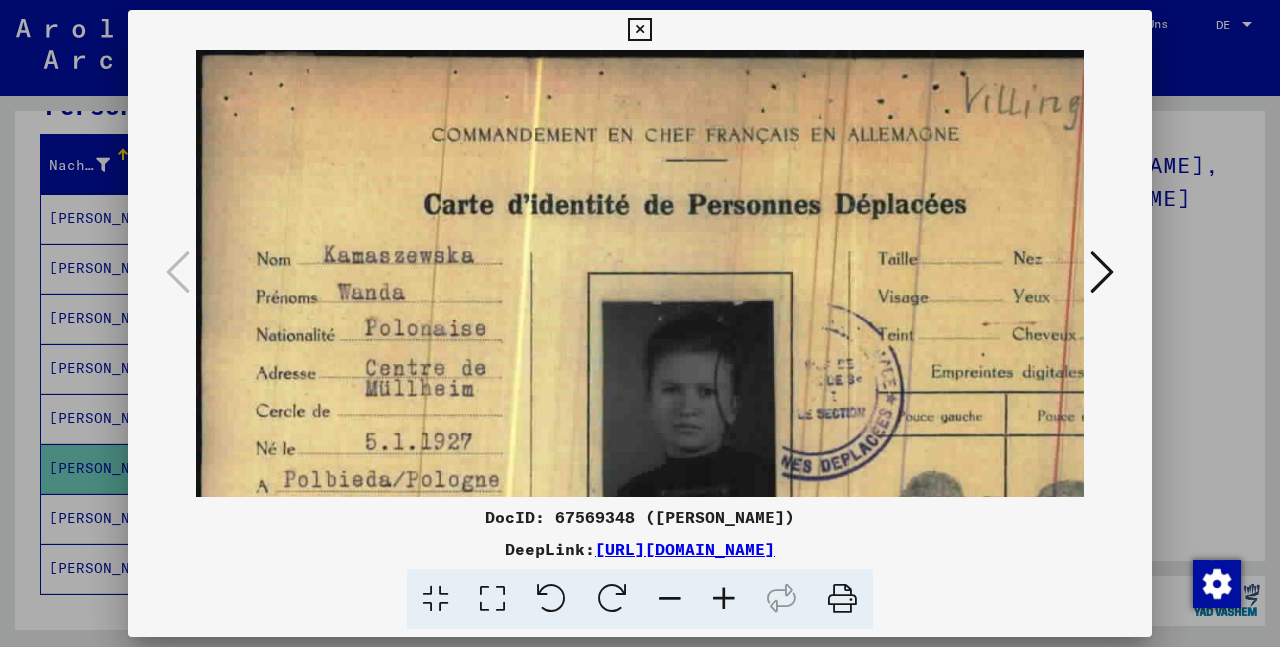 scroll, scrollTop: 80, scrollLeft: 0, axis: vertical 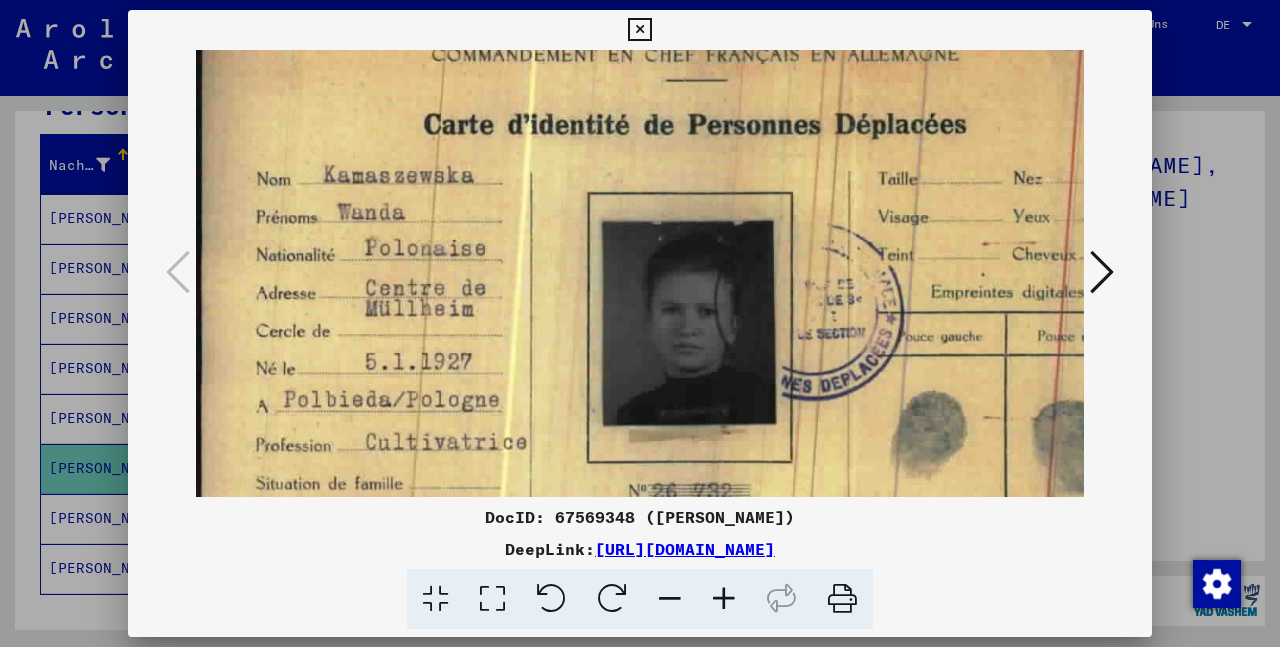 drag, startPoint x: 733, startPoint y: 459, endPoint x: 741, endPoint y: 379, distance: 80.399 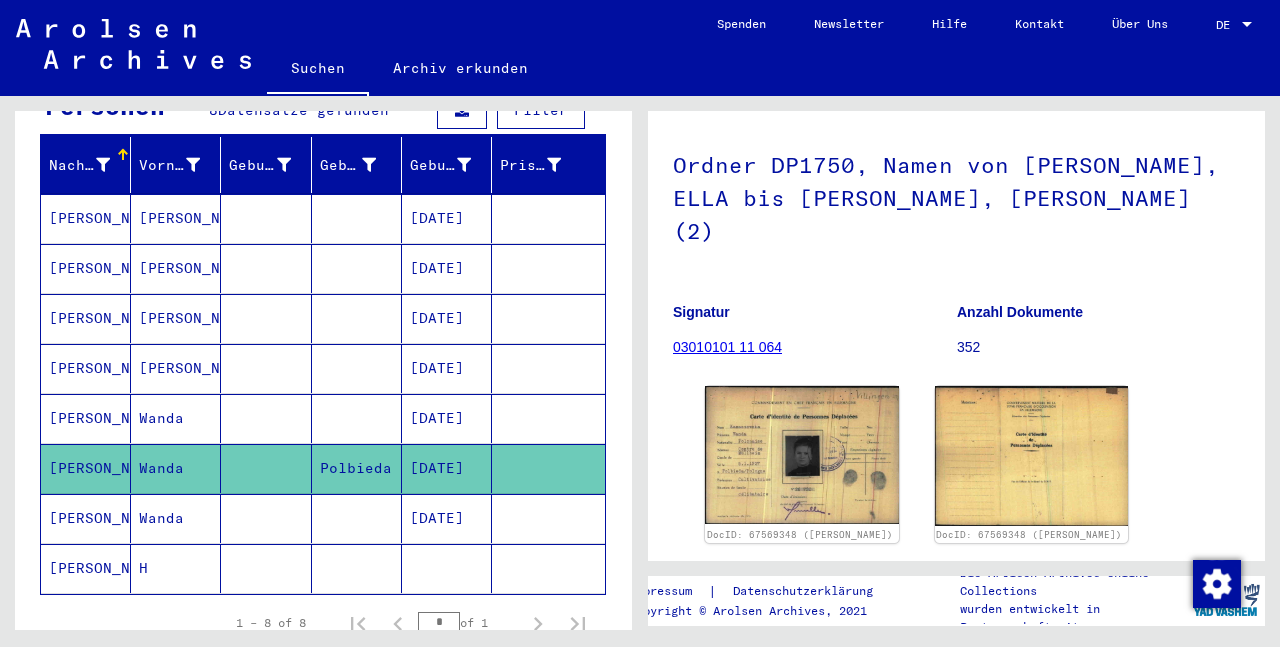 click 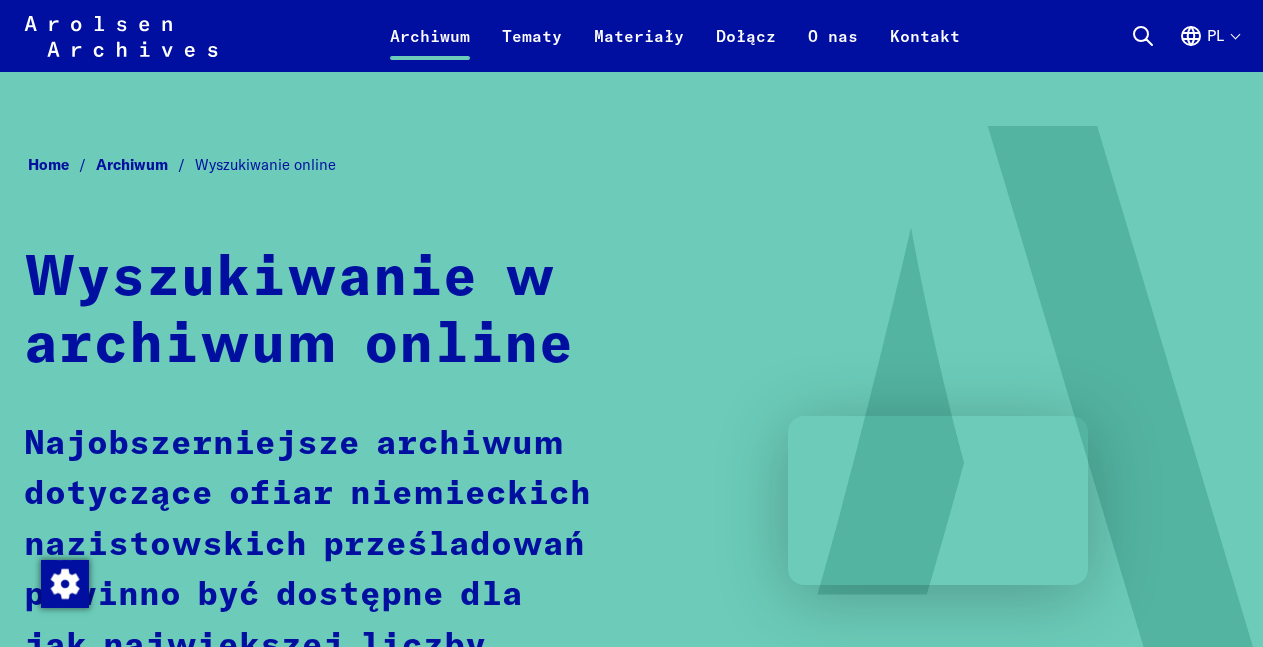 scroll, scrollTop: 1122, scrollLeft: 0, axis: vertical 